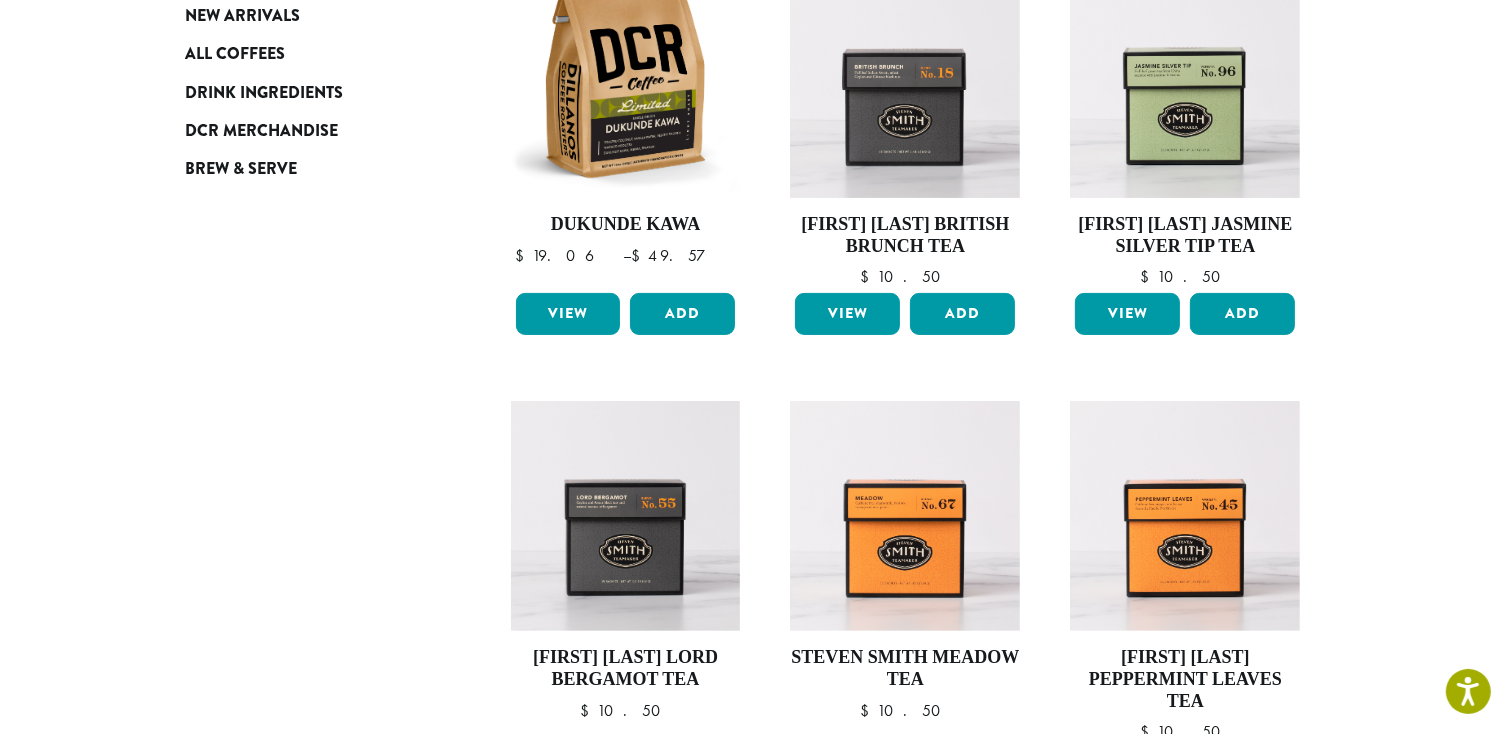 scroll, scrollTop: 400, scrollLeft: 0, axis: vertical 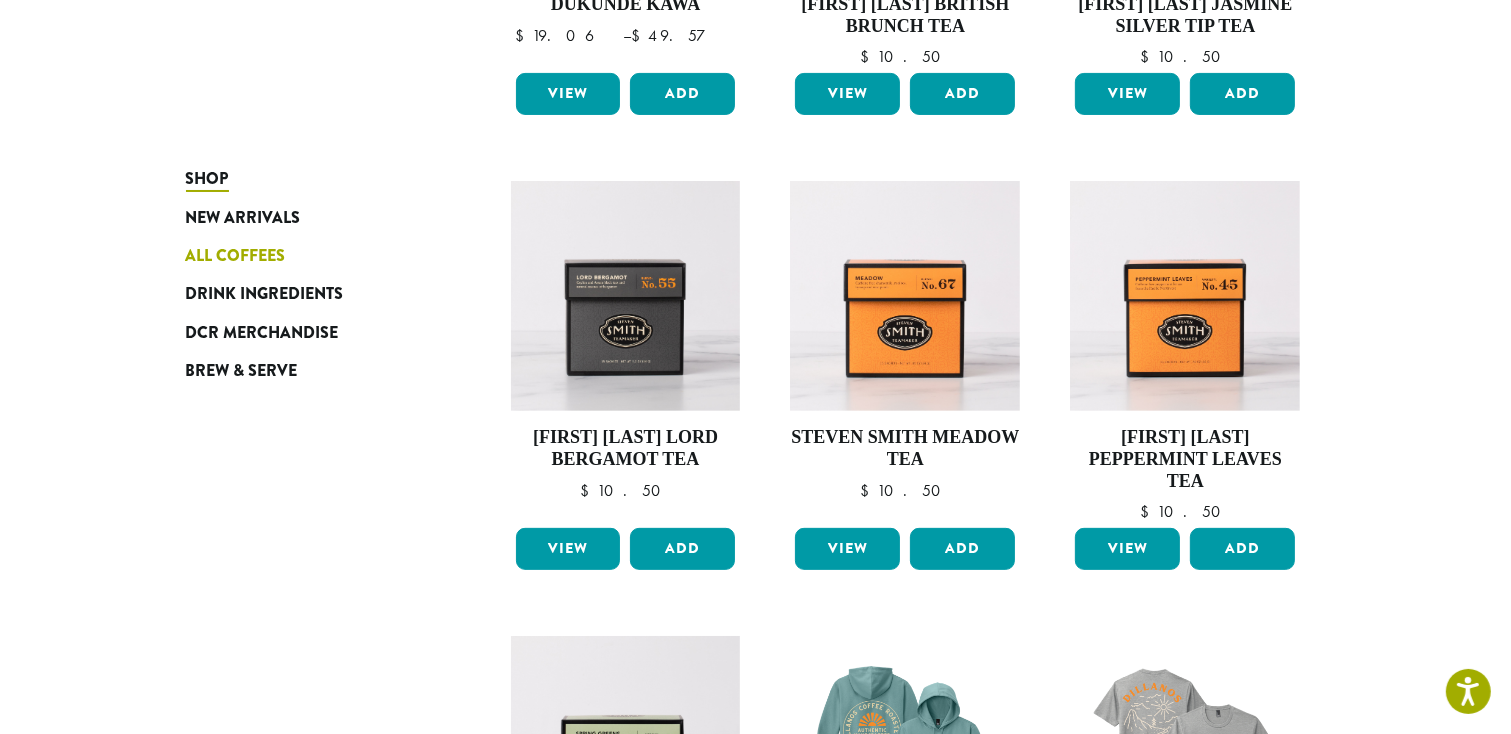 click on "All Coffees" at bounding box center (236, 256) 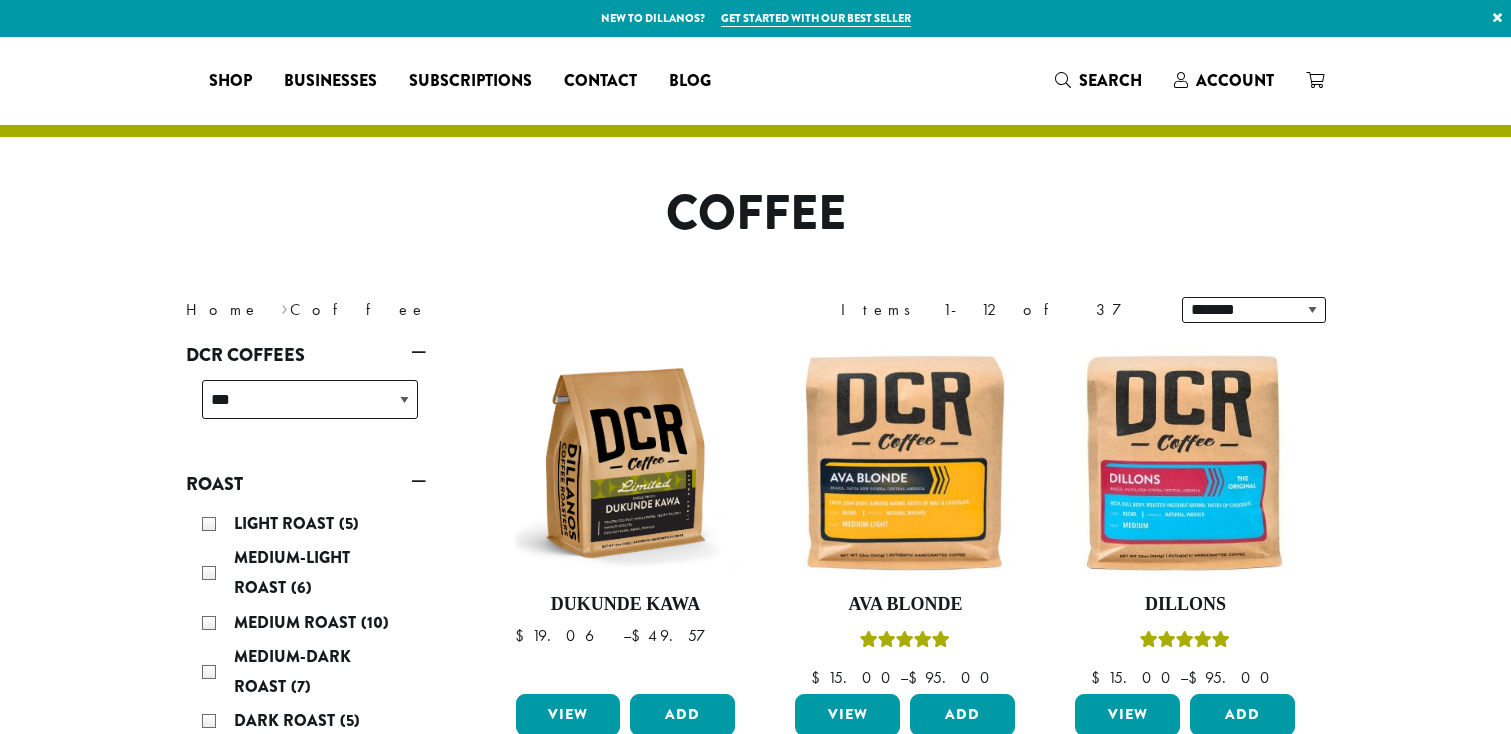 scroll, scrollTop: 0, scrollLeft: 0, axis: both 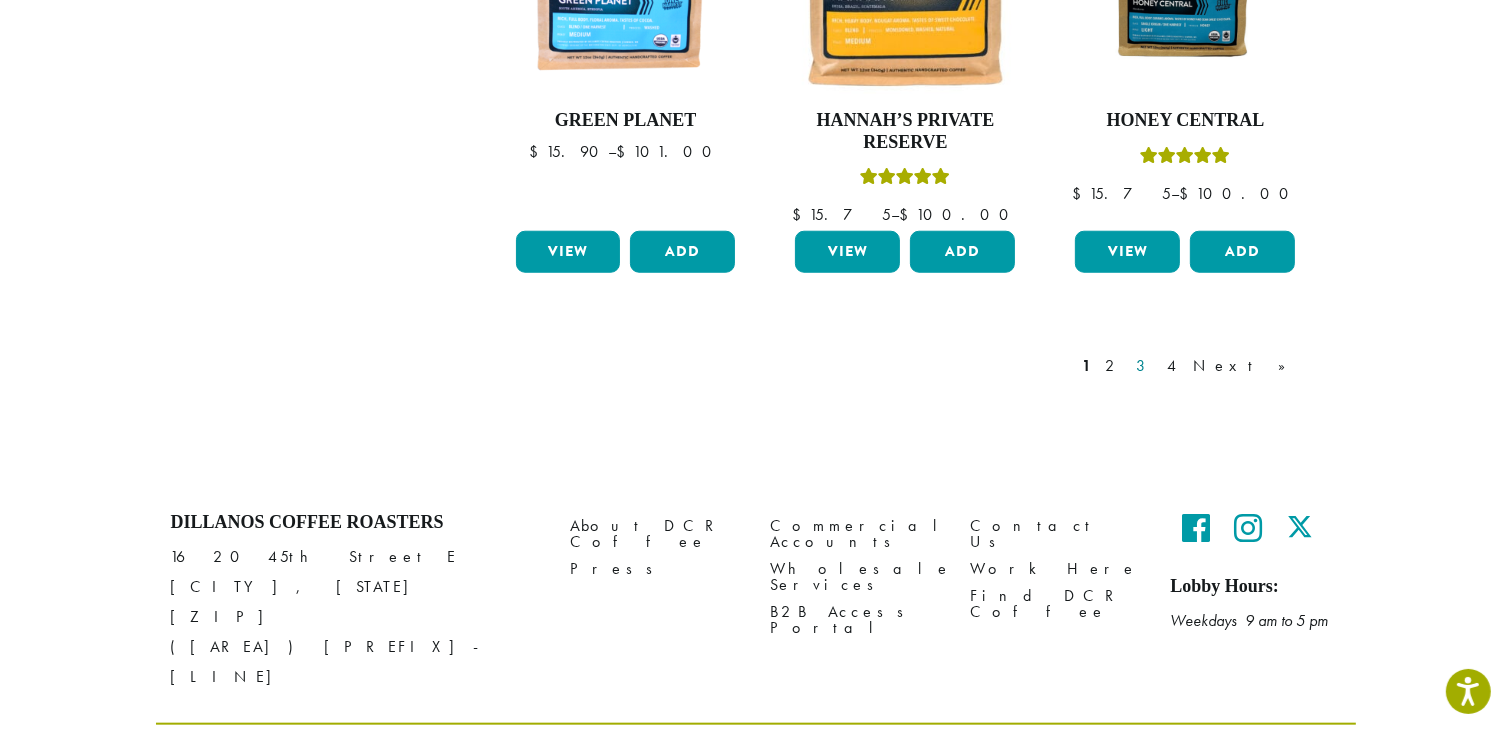 click on "3" at bounding box center [1145, 366] 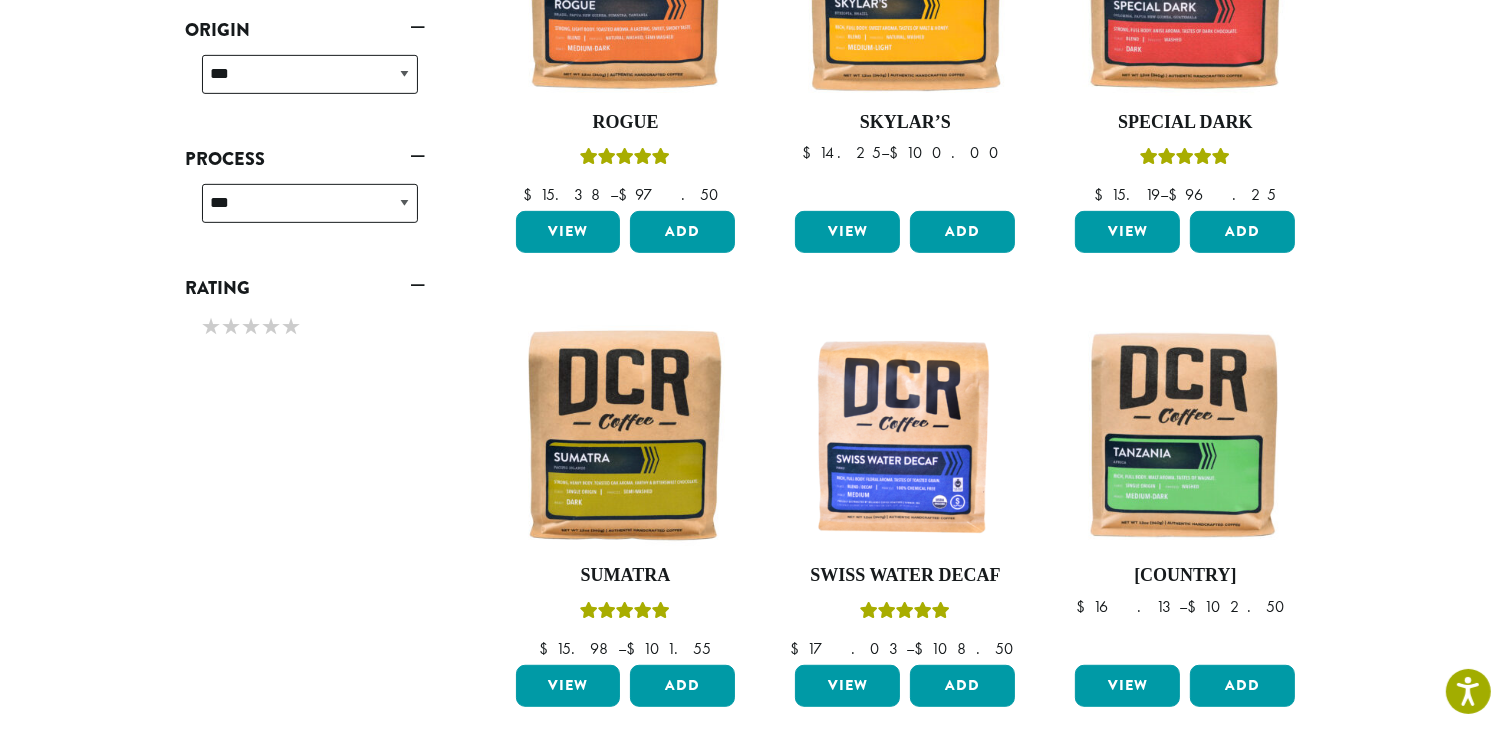scroll, scrollTop: 923, scrollLeft: 0, axis: vertical 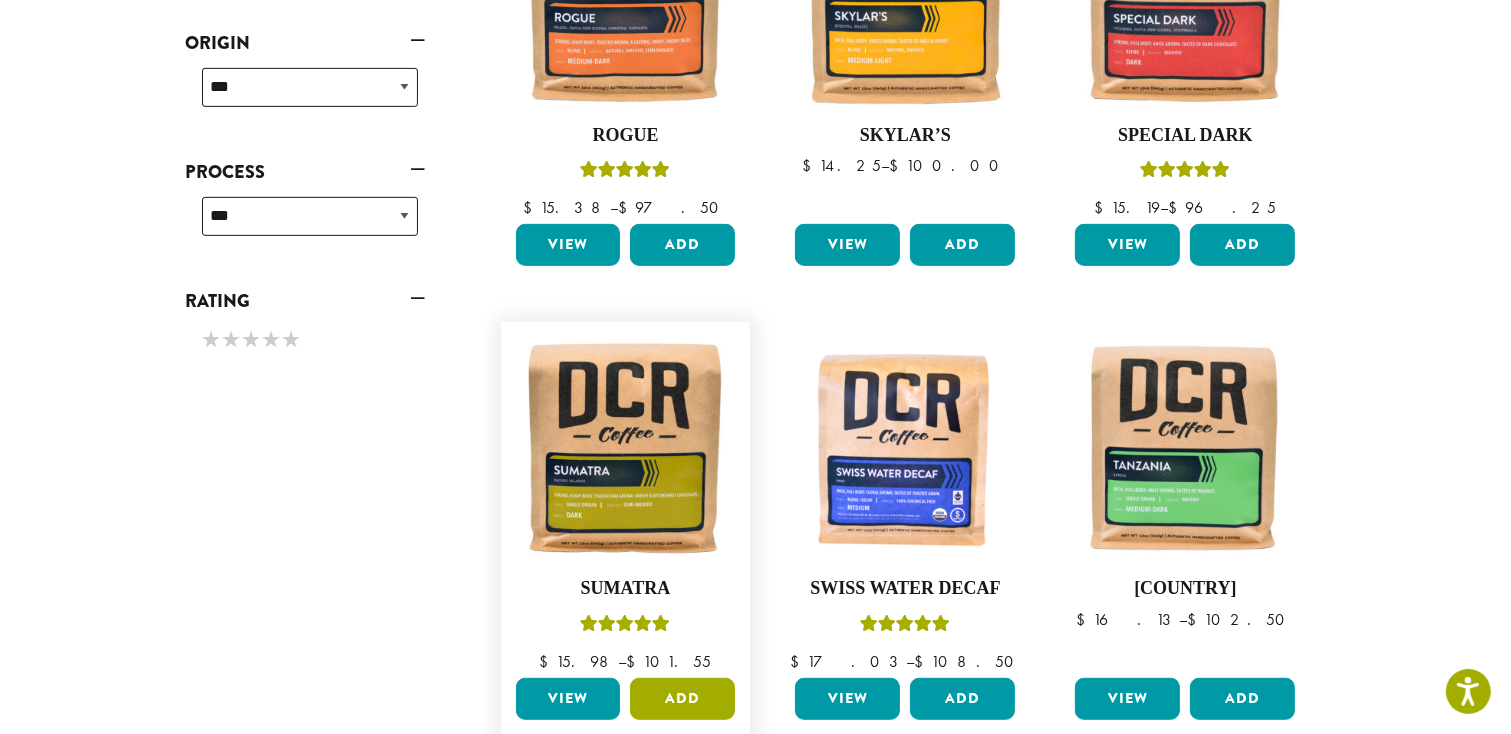 click on "Add" at bounding box center (682, 699) 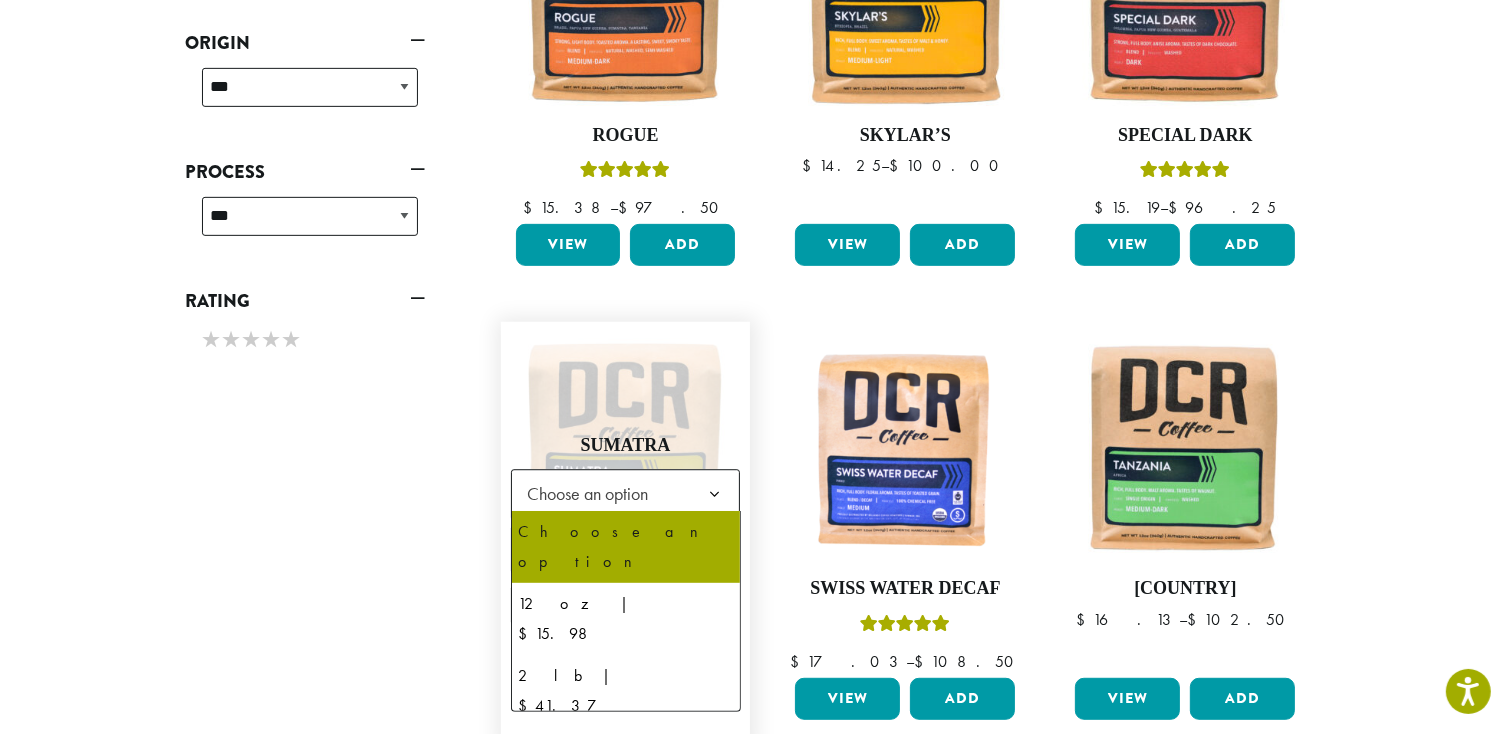 click 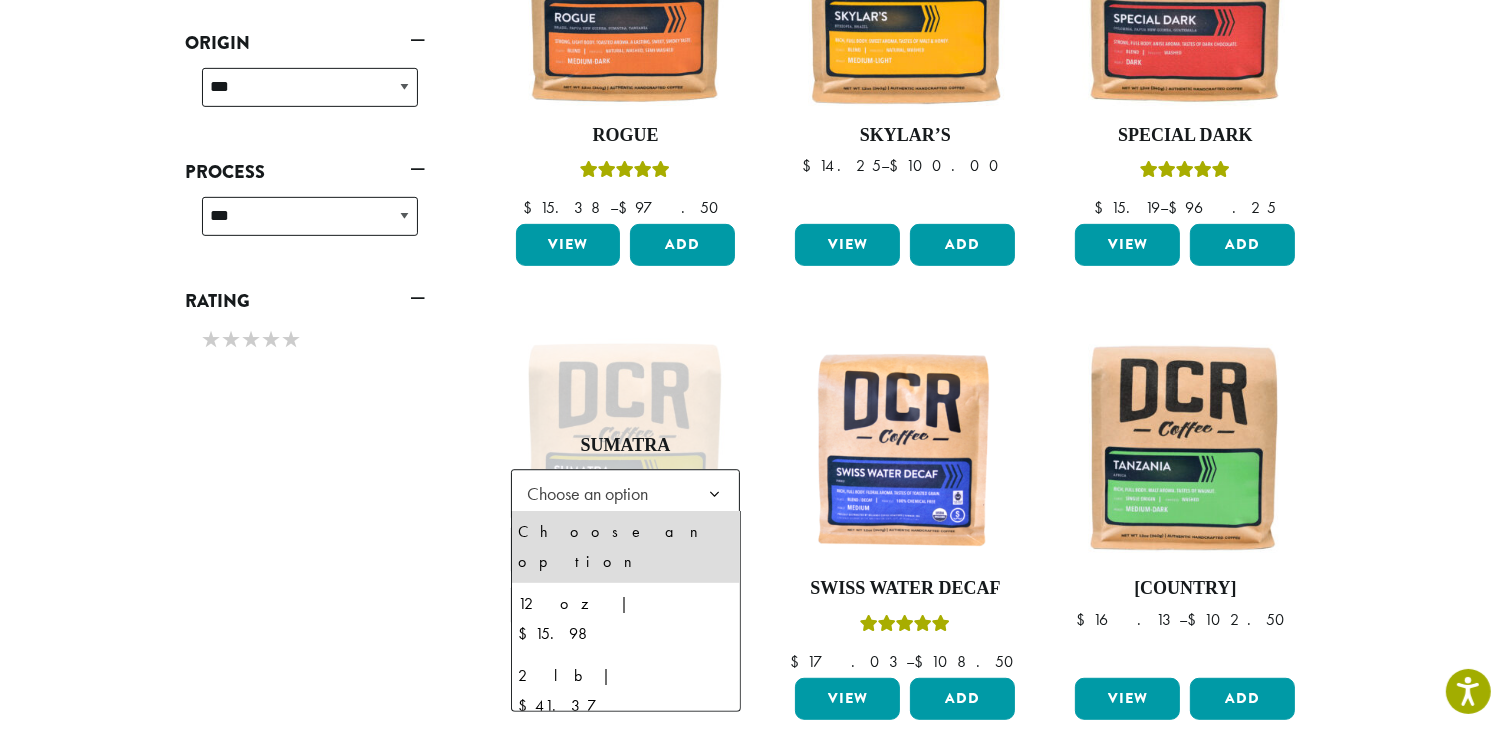 select on "**********" 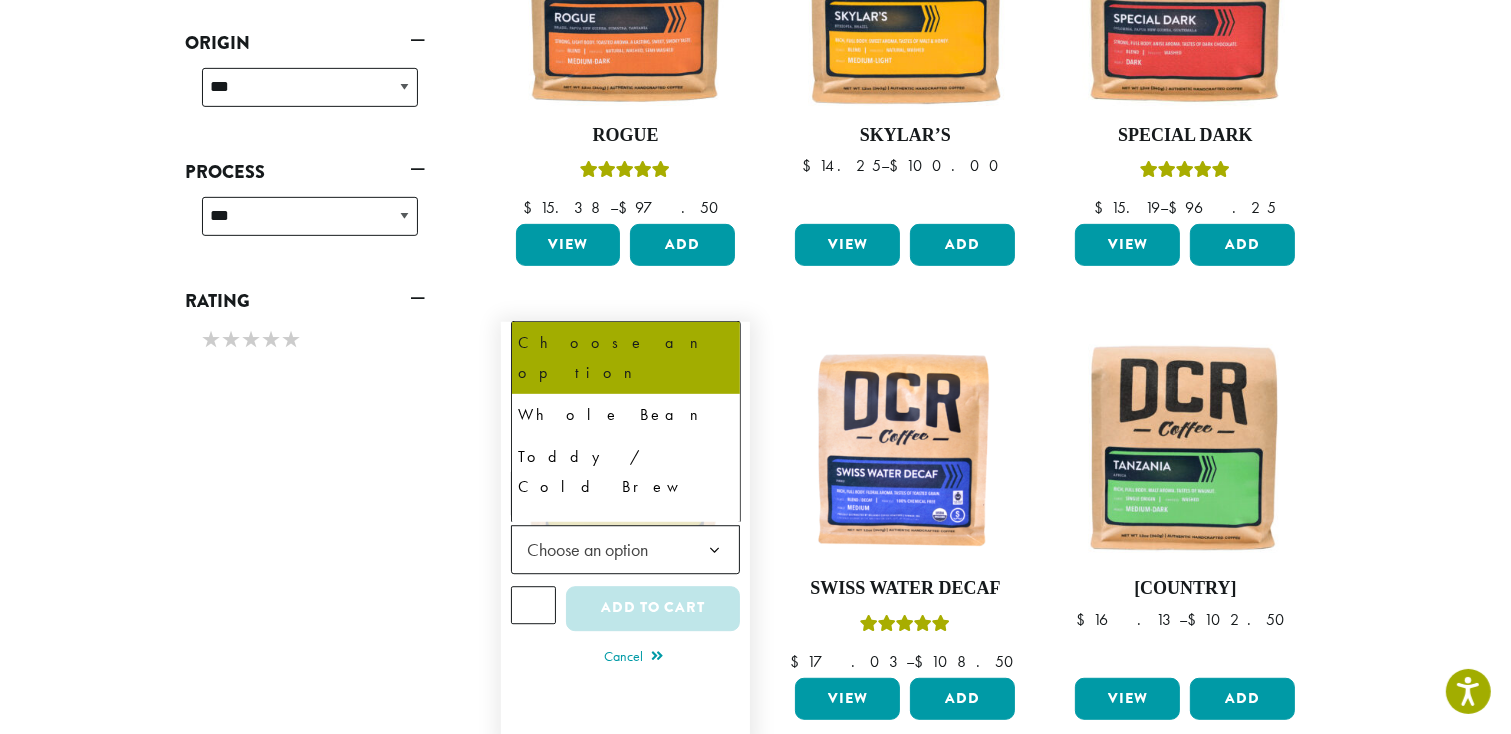 click 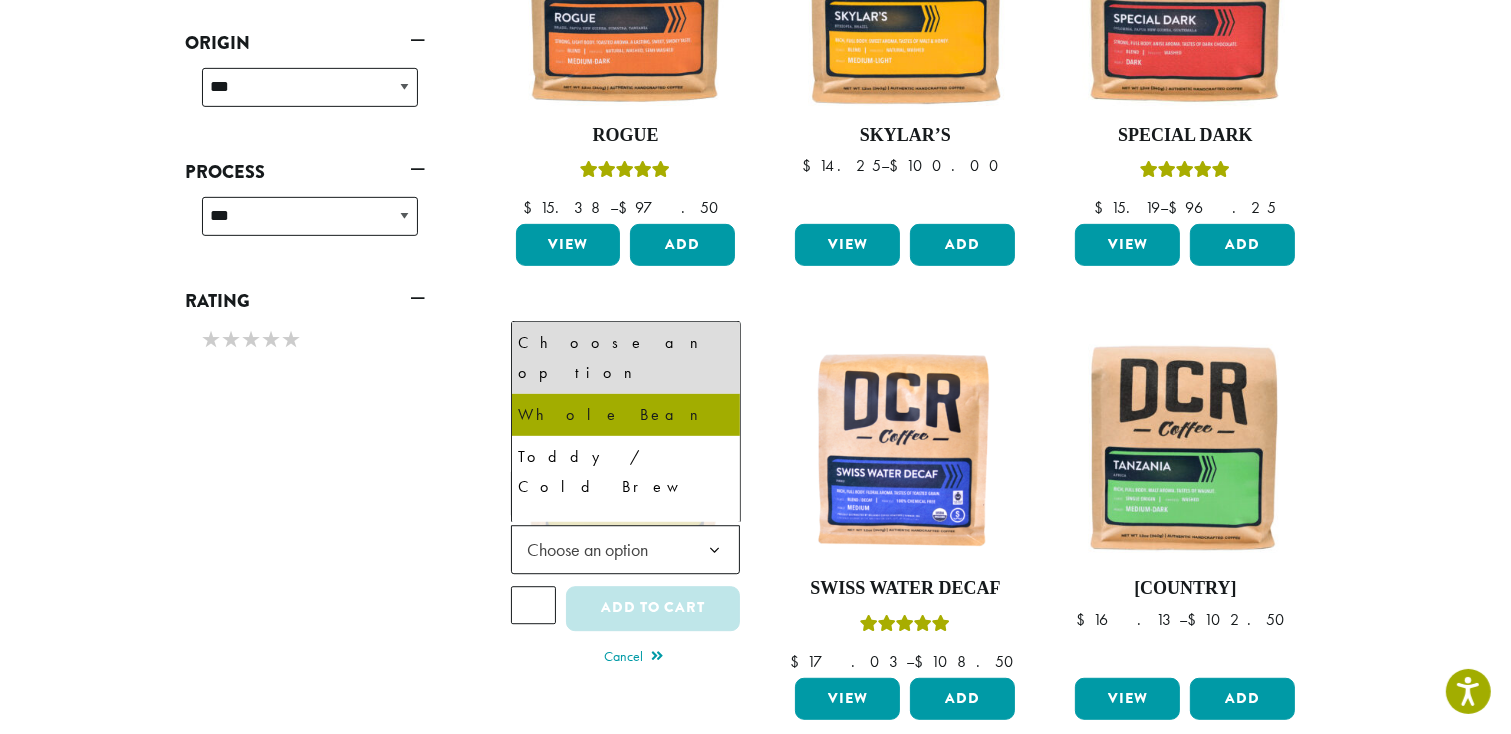 select on "**********" 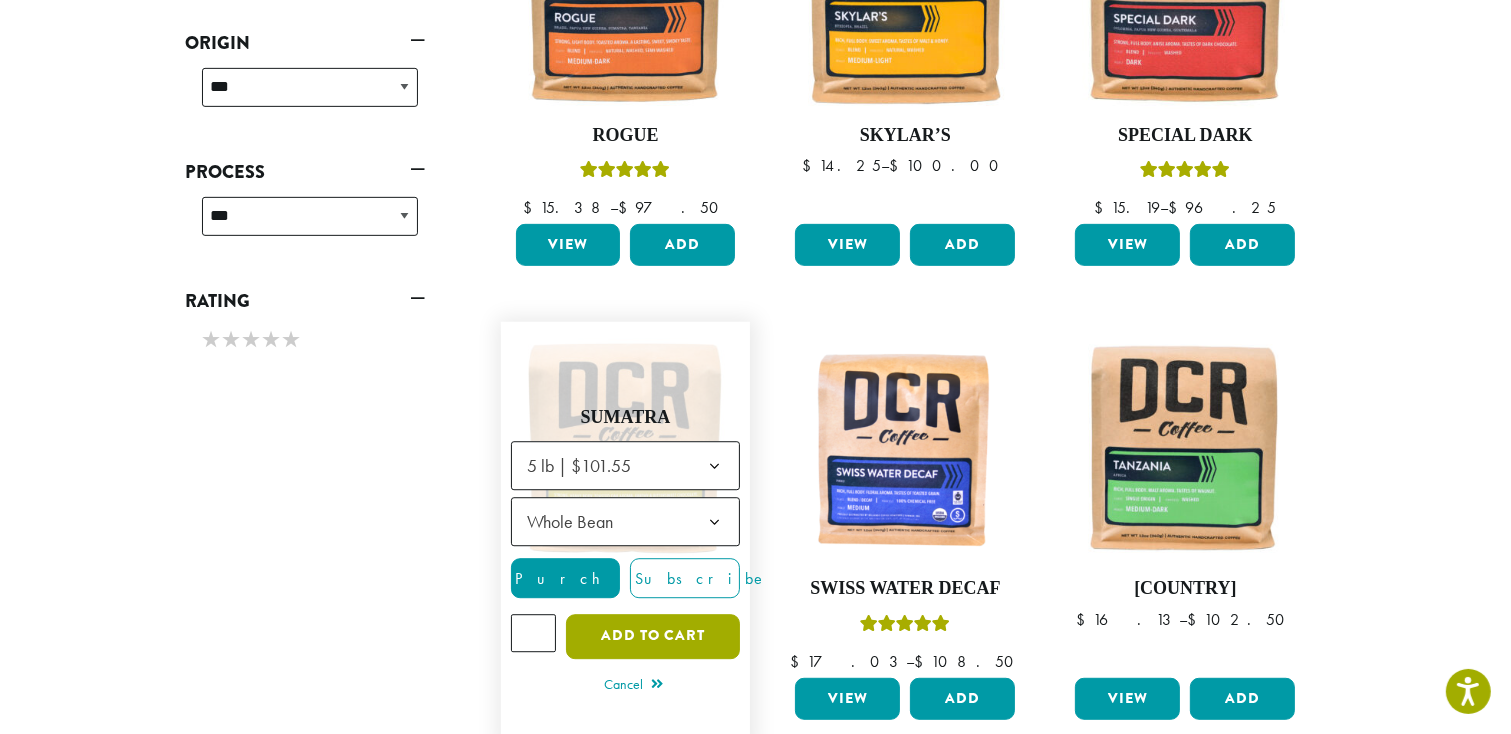 click on "Add to cart" 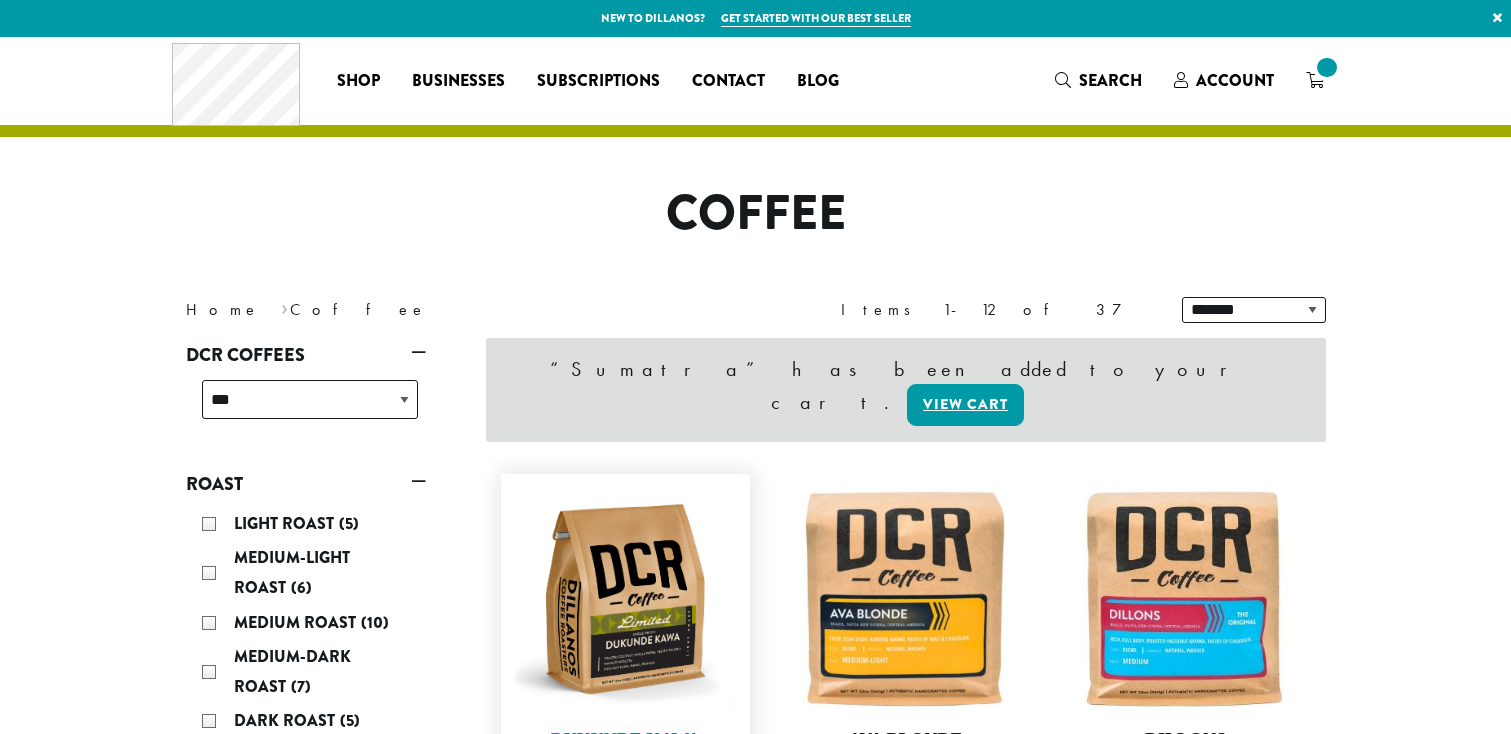 scroll, scrollTop: 0, scrollLeft: 0, axis: both 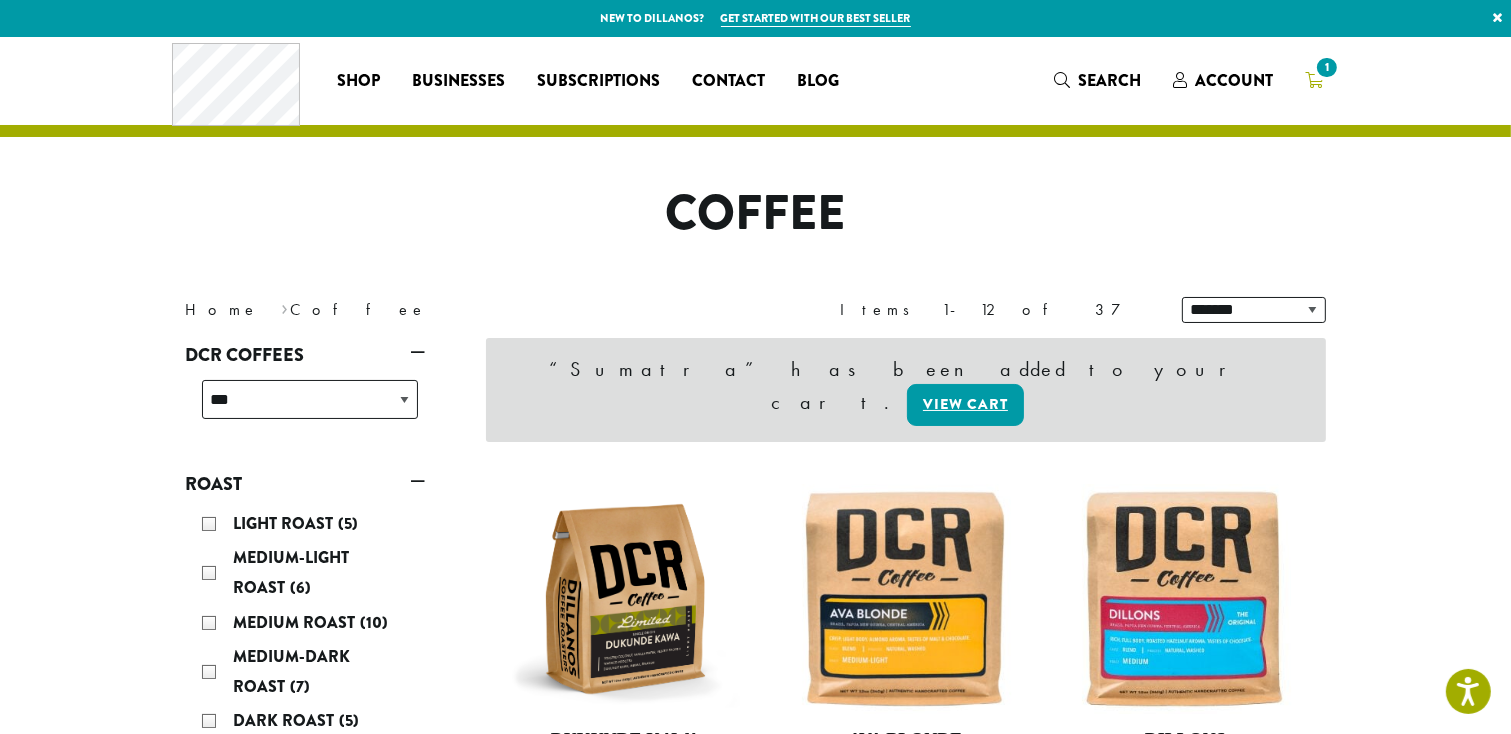 click on "1" at bounding box center (1326, 67) 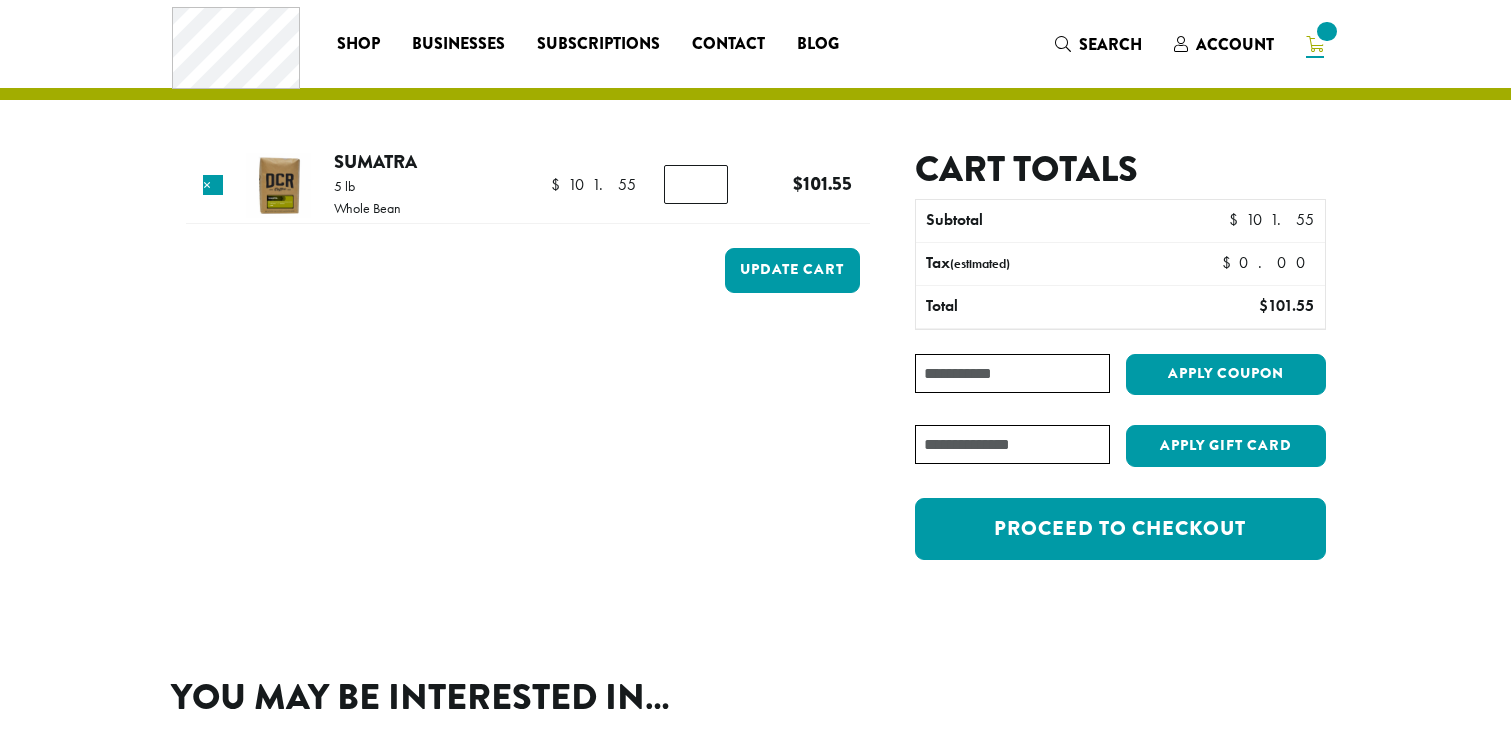 scroll, scrollTop: 0, scrollLeft: 0, axis: both 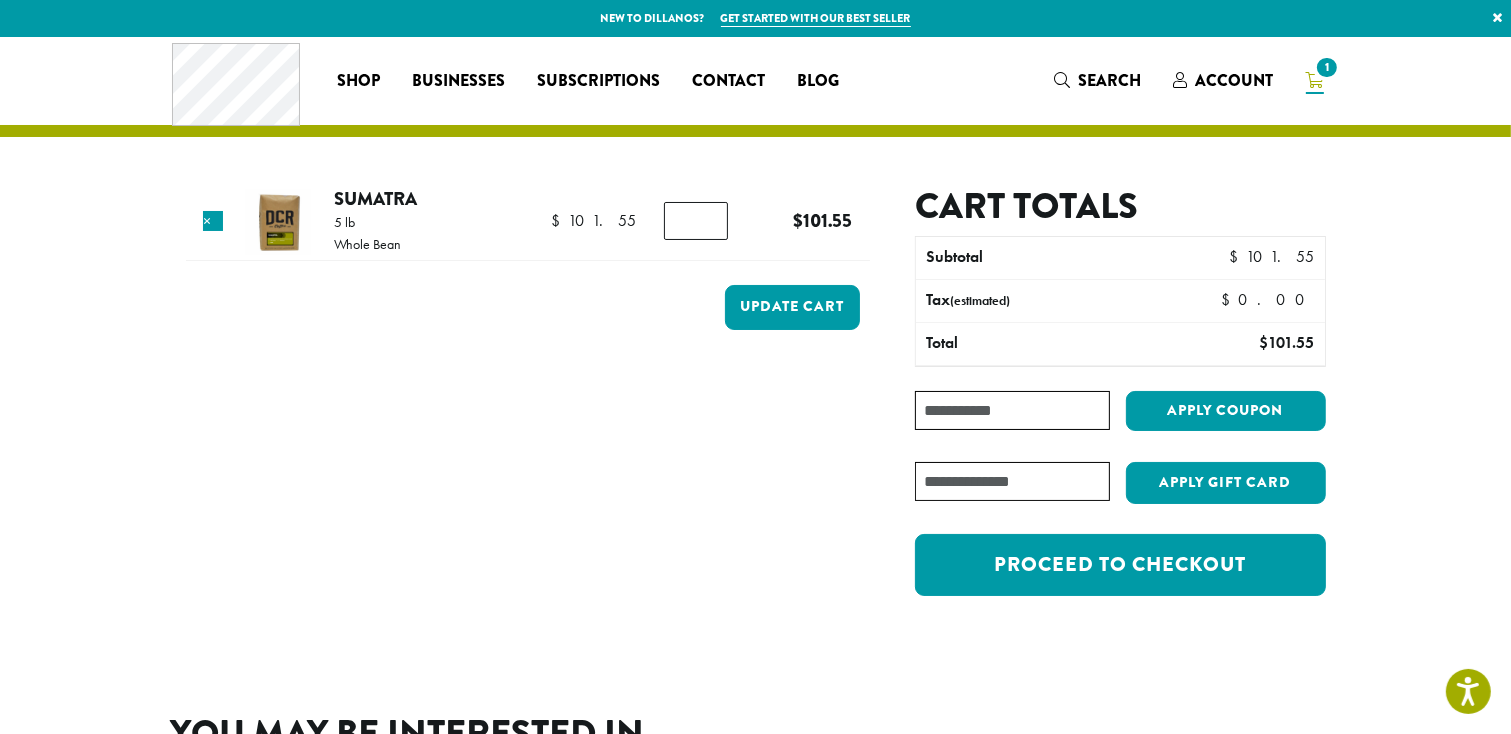 click on "*" at bounding box center [696, 221] 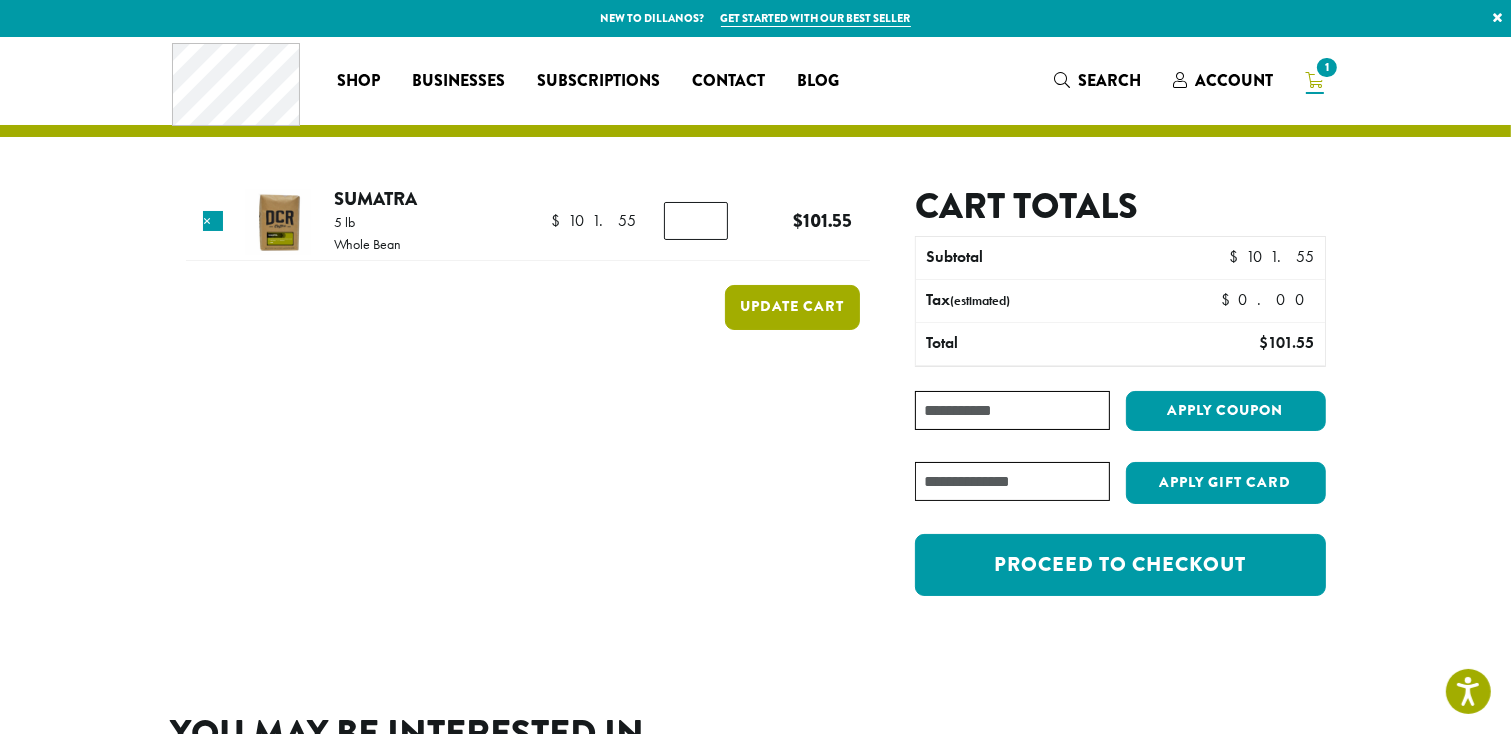 click on "Update cart" at bounding box center [792, 307] 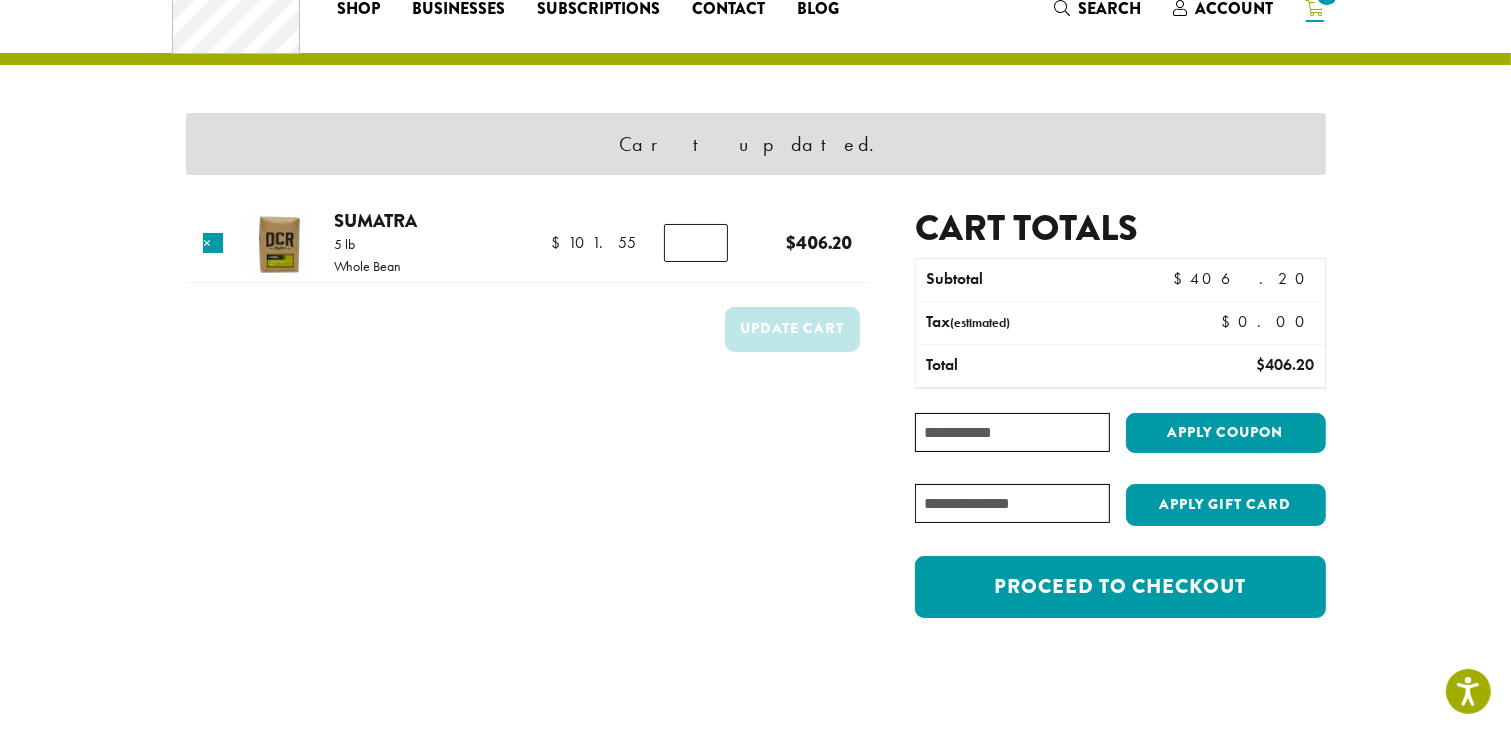 scroll, scrollTop: 84, scrollLeft: 0, axis: vertical 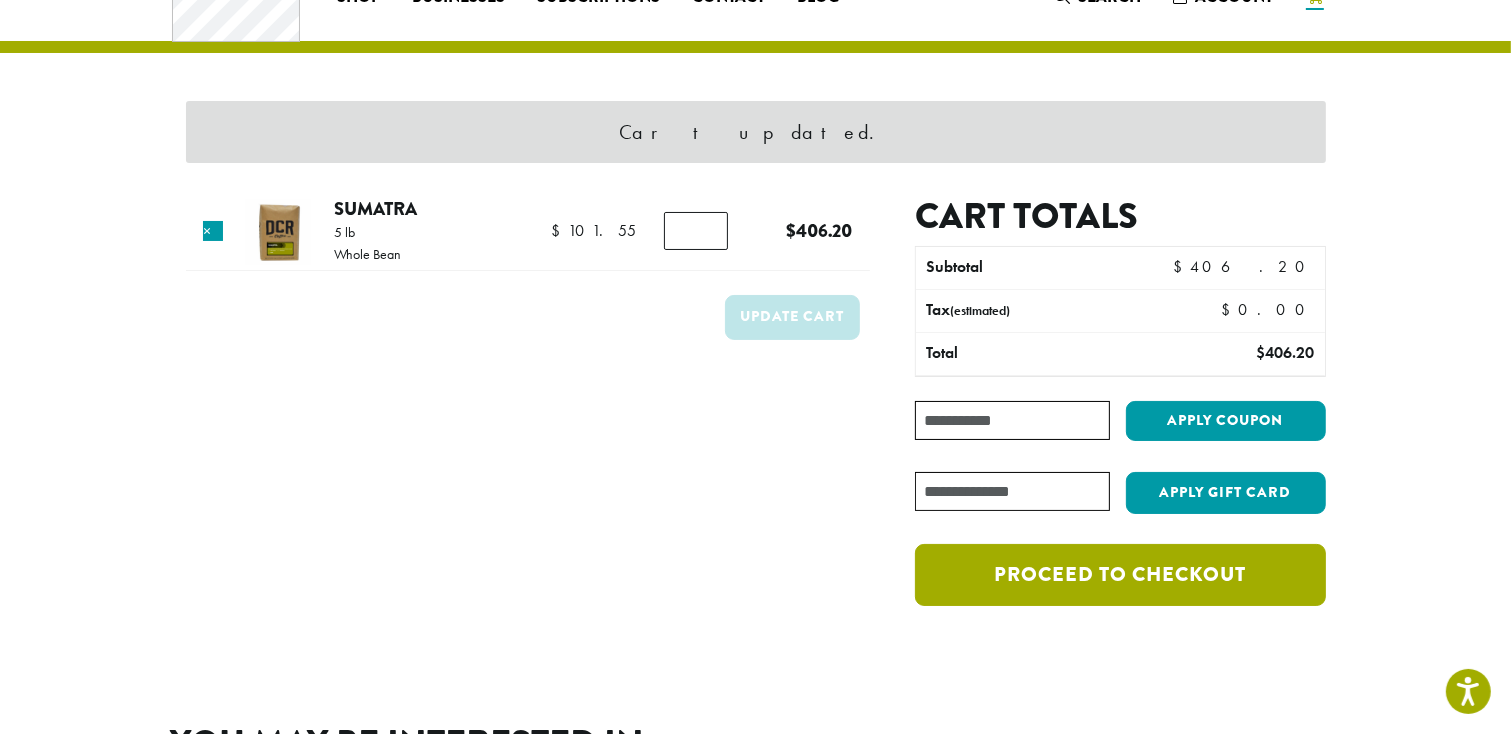 click on "Proceed to checkout" at bounding box center (1120, 575) 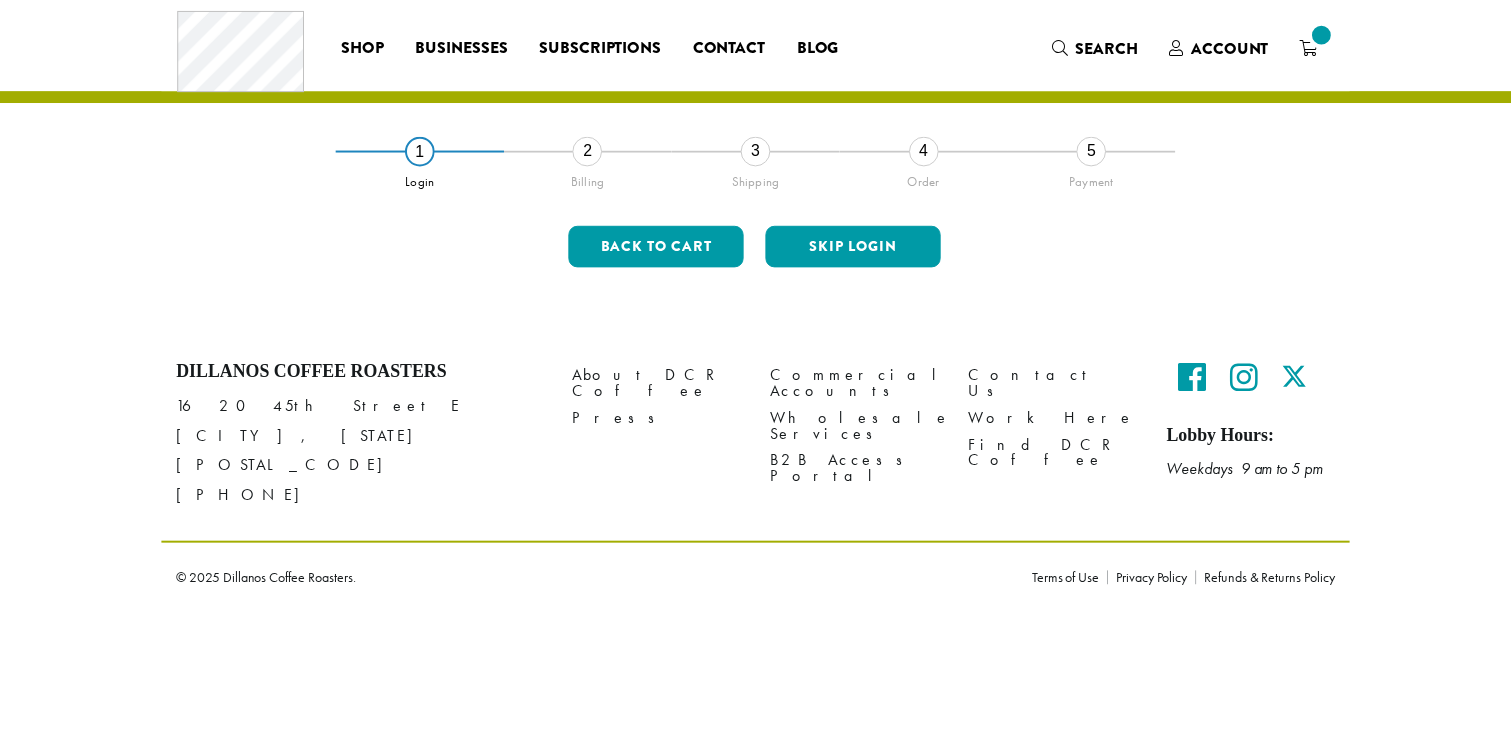 scroll, scrollTop: 0, scrollLeft: 0, axis: both 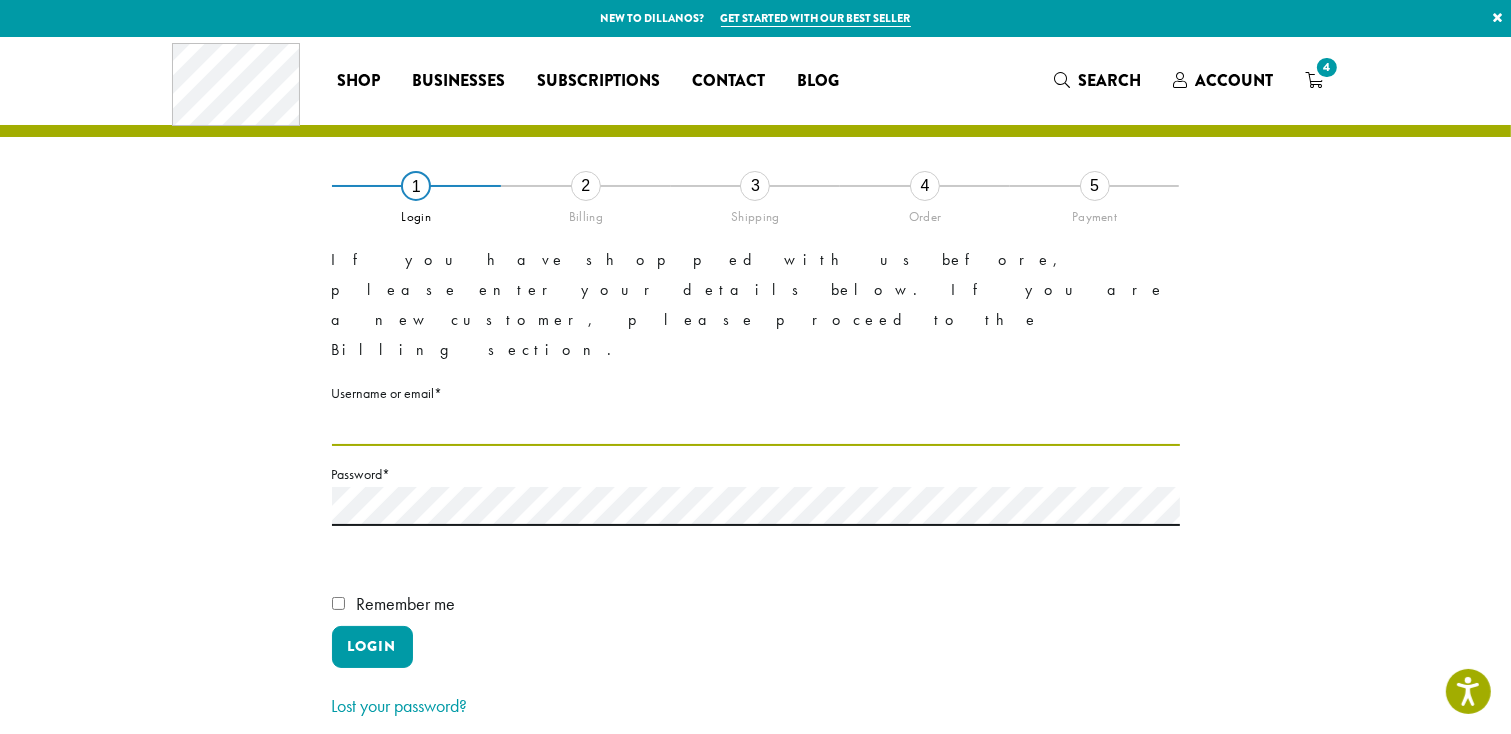 click on "Username or email  * Required" at bounding box center (756, 426) 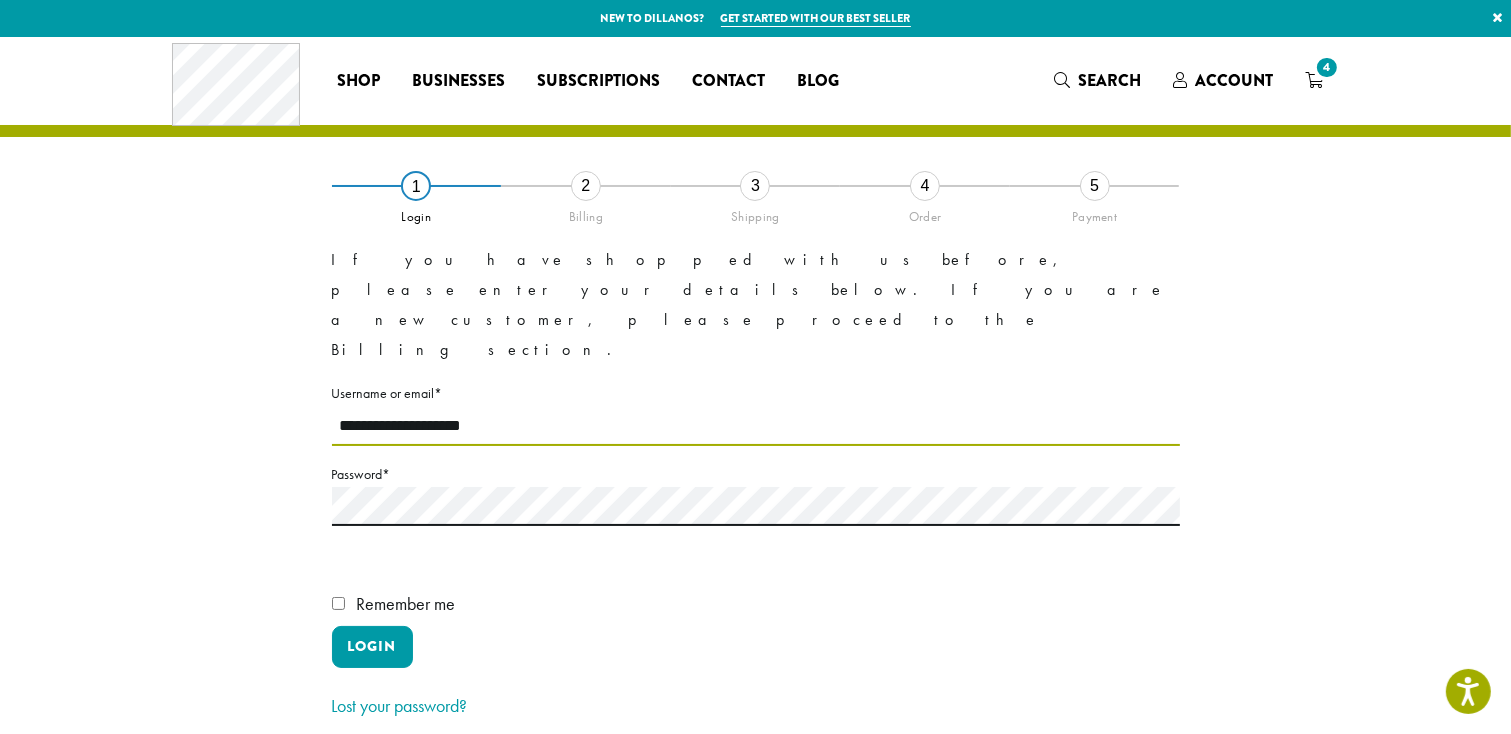 type on "**********" 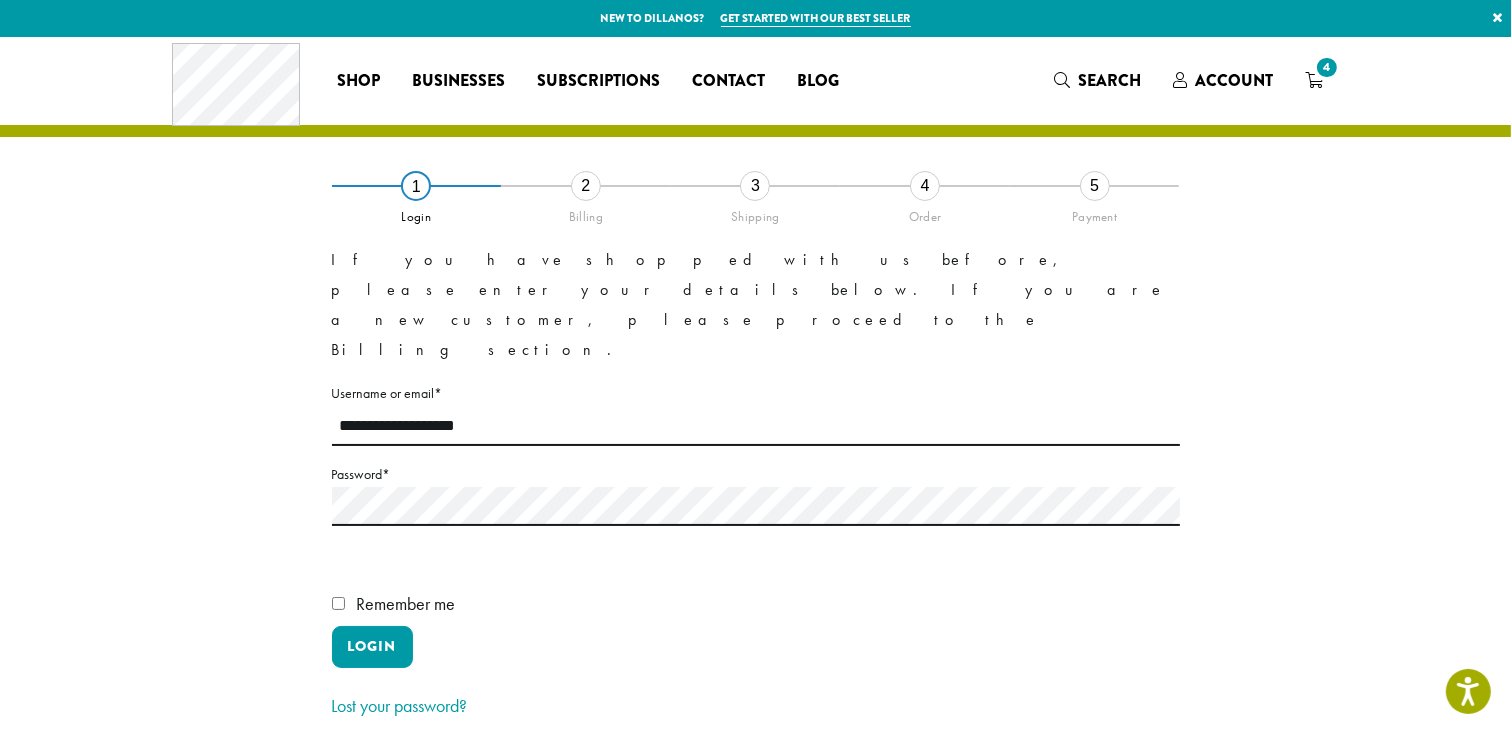 click on "Remember me" at bounding box center (756, 607) 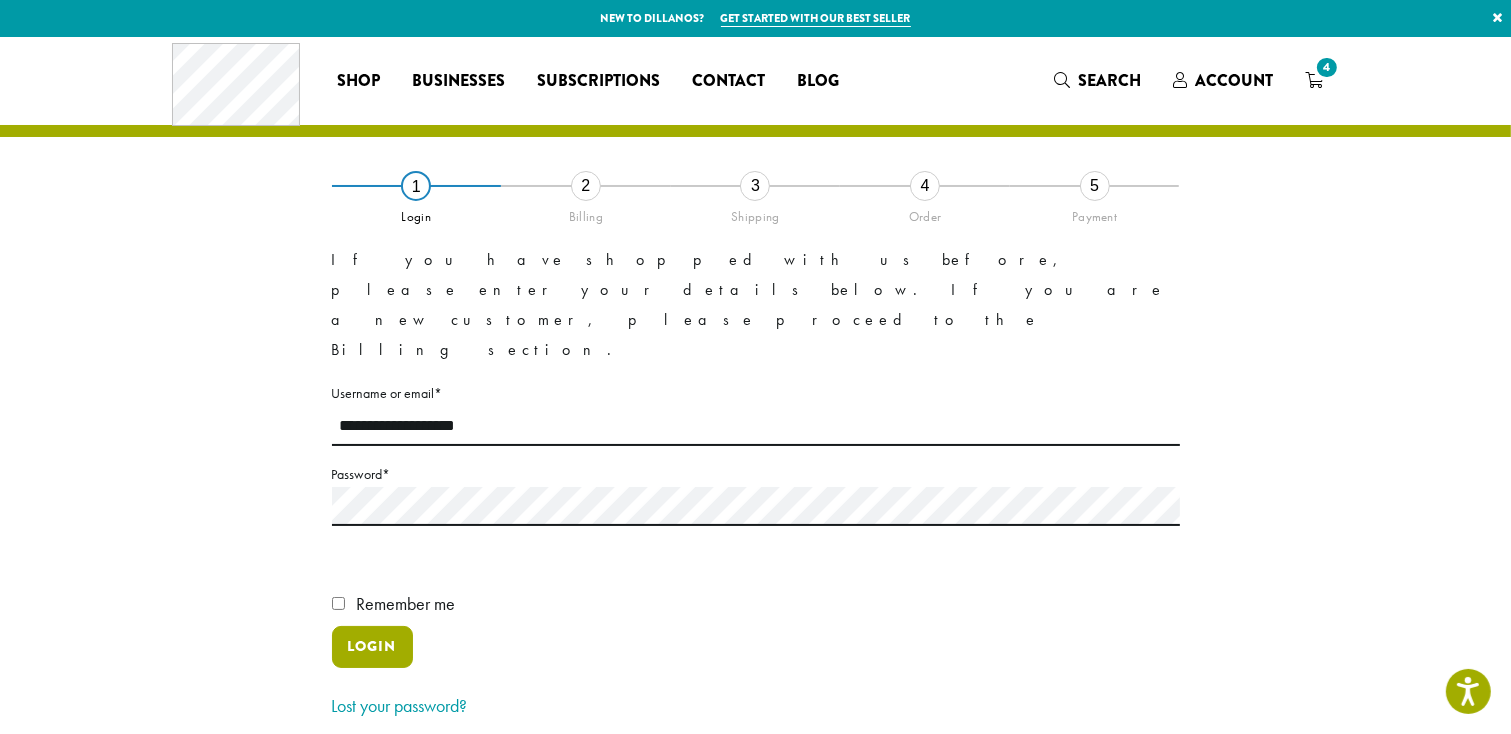 click on "Login" at bounding box center (372, 647) 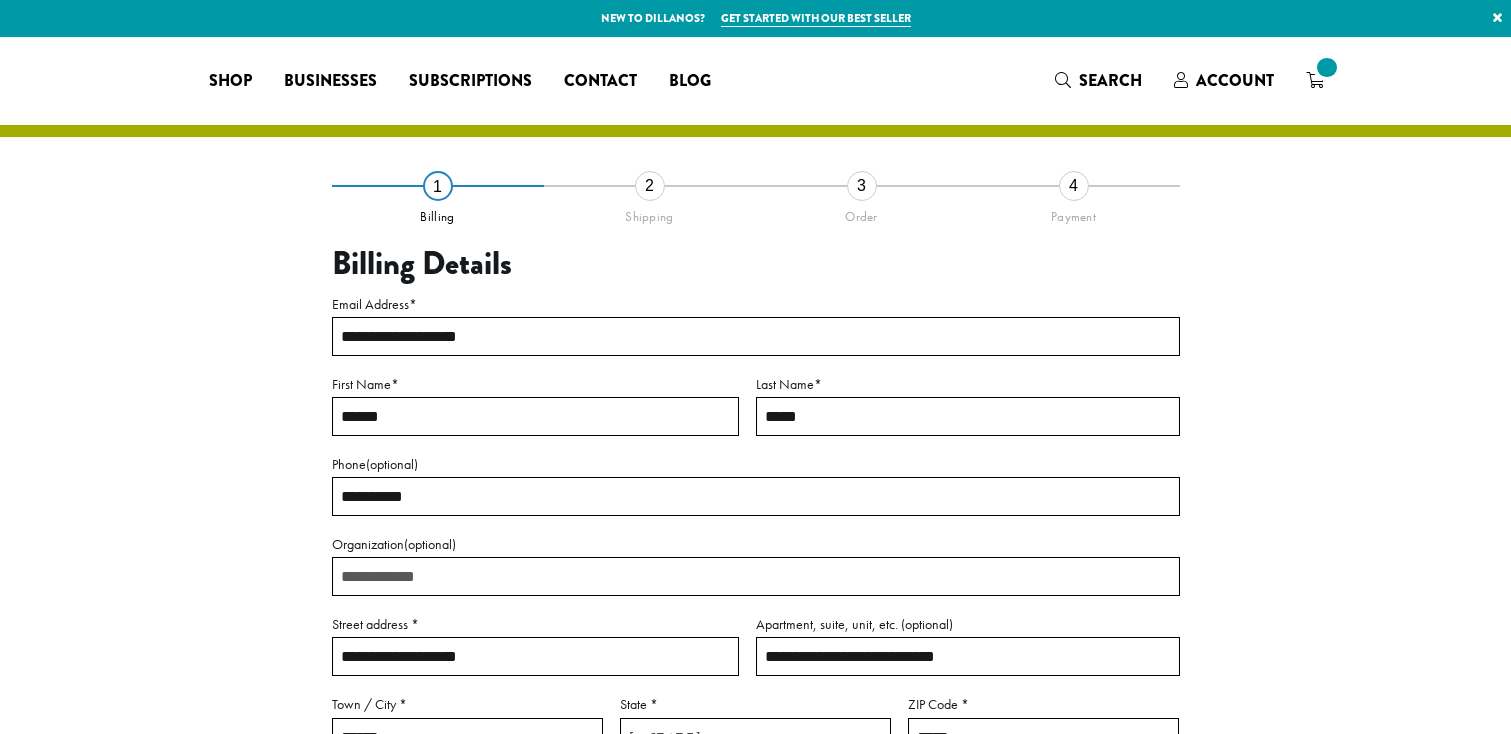 select on "**" 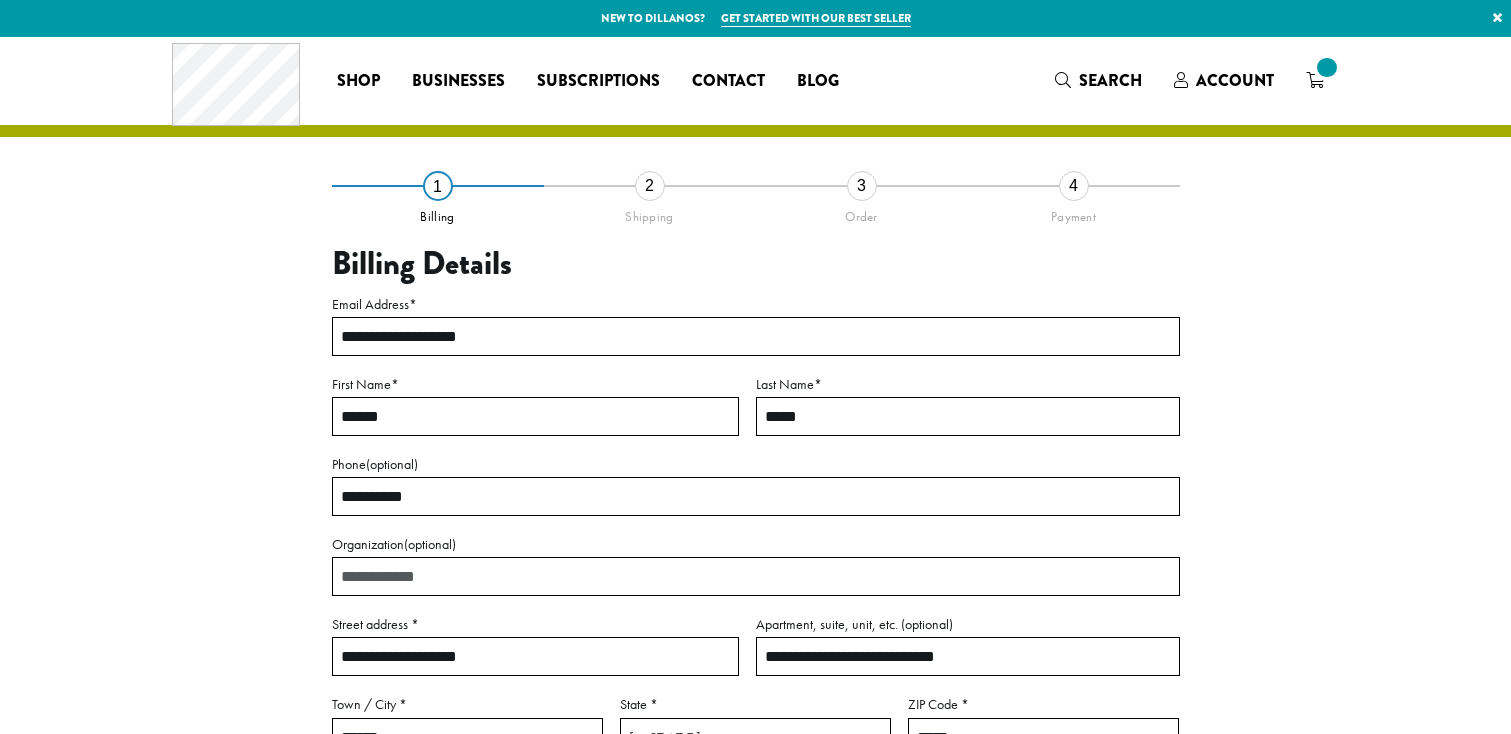 scroll, scrollTop: 0, scrollLeft: 0, axis: both 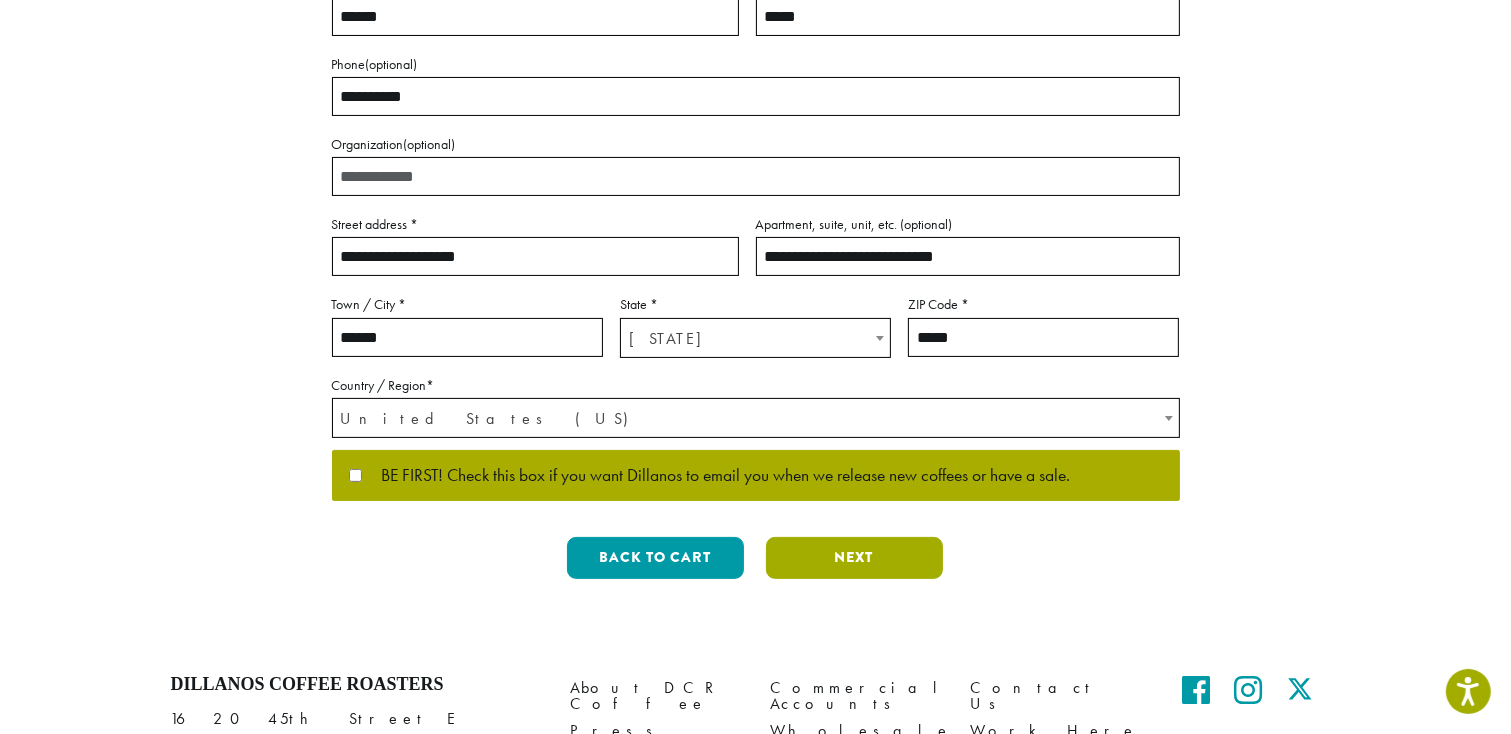 click on "Next" at bounding box center (854, 558) 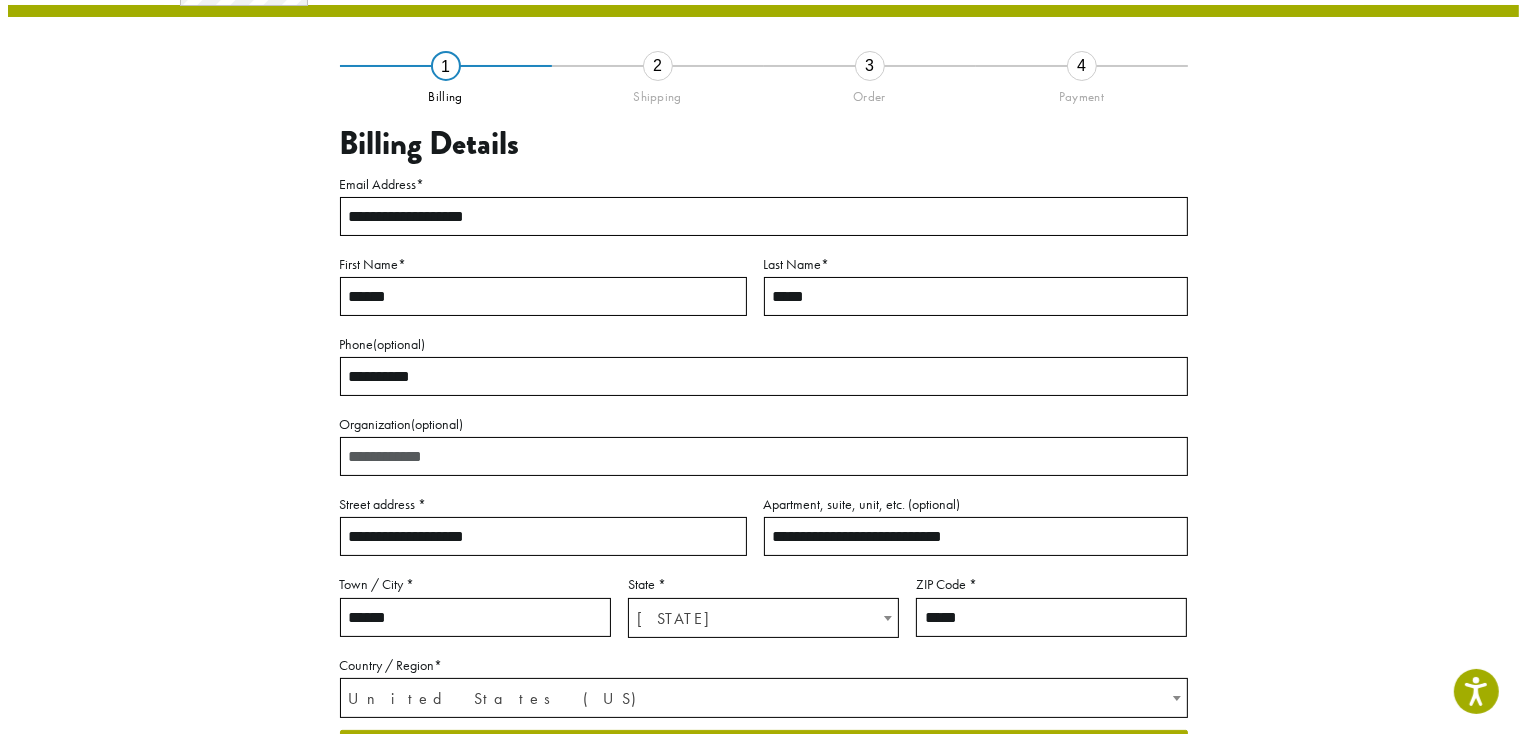 scroll, scrollTop: 108, scrollLeft: 0, axis: vertical 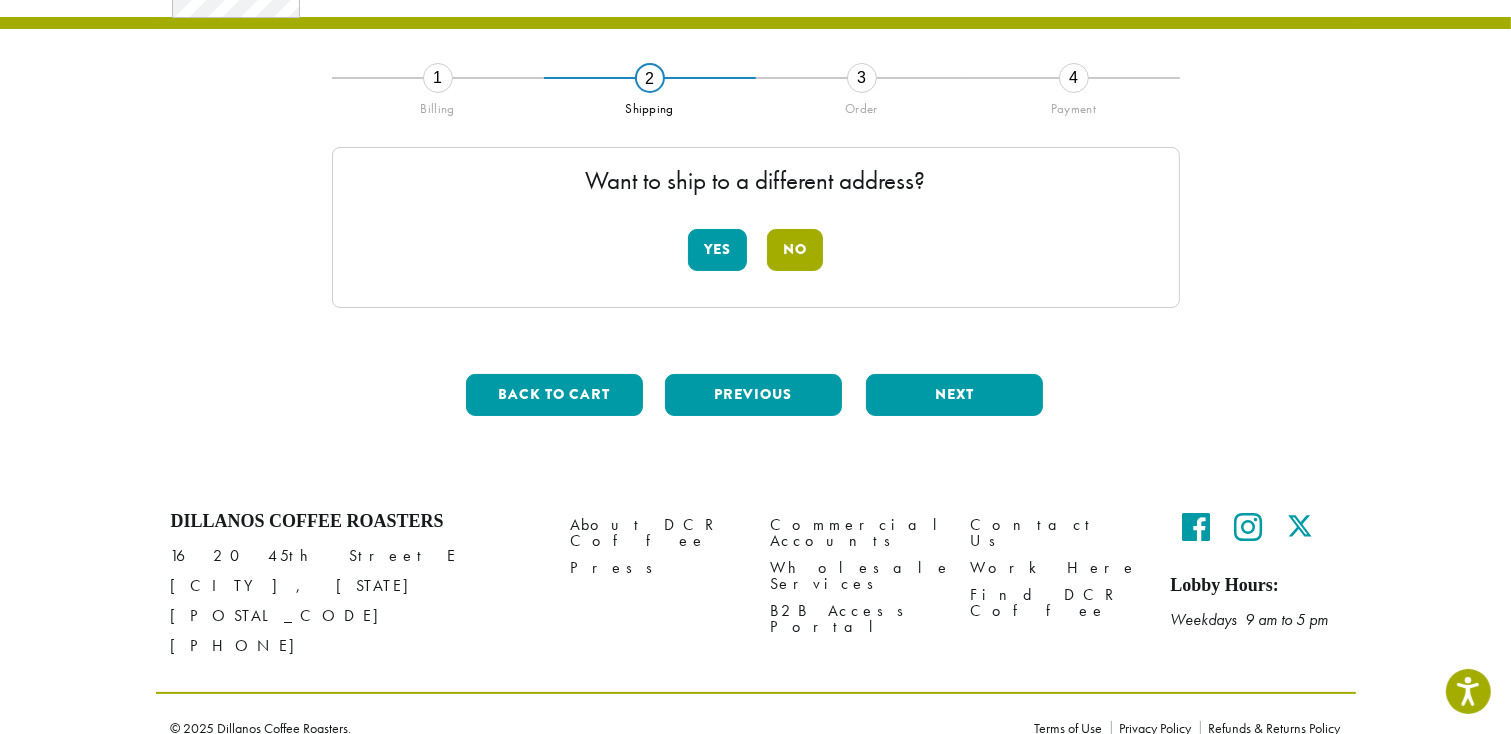 click on "No" at bounding box center [795, 250] 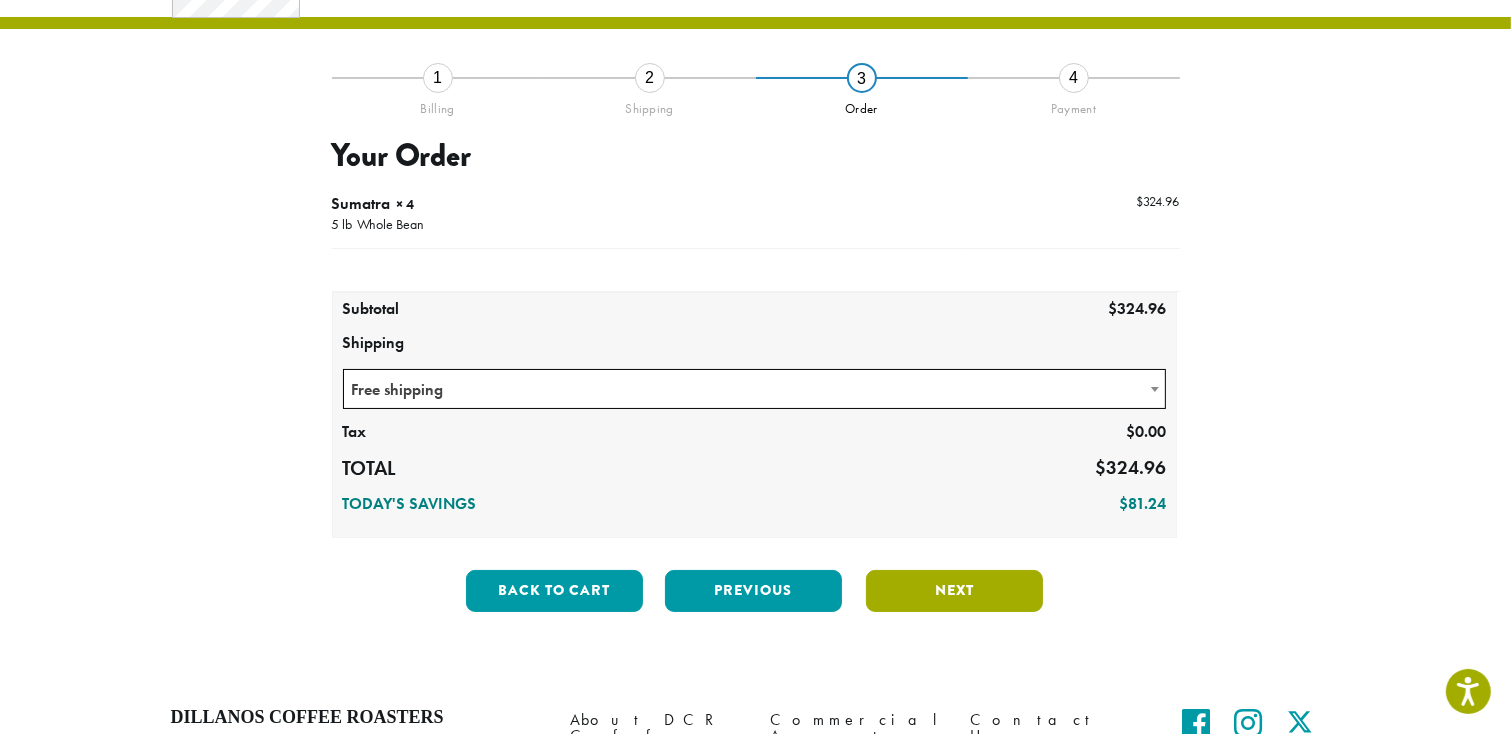 click on "Next" at bounding box center (954, 591) 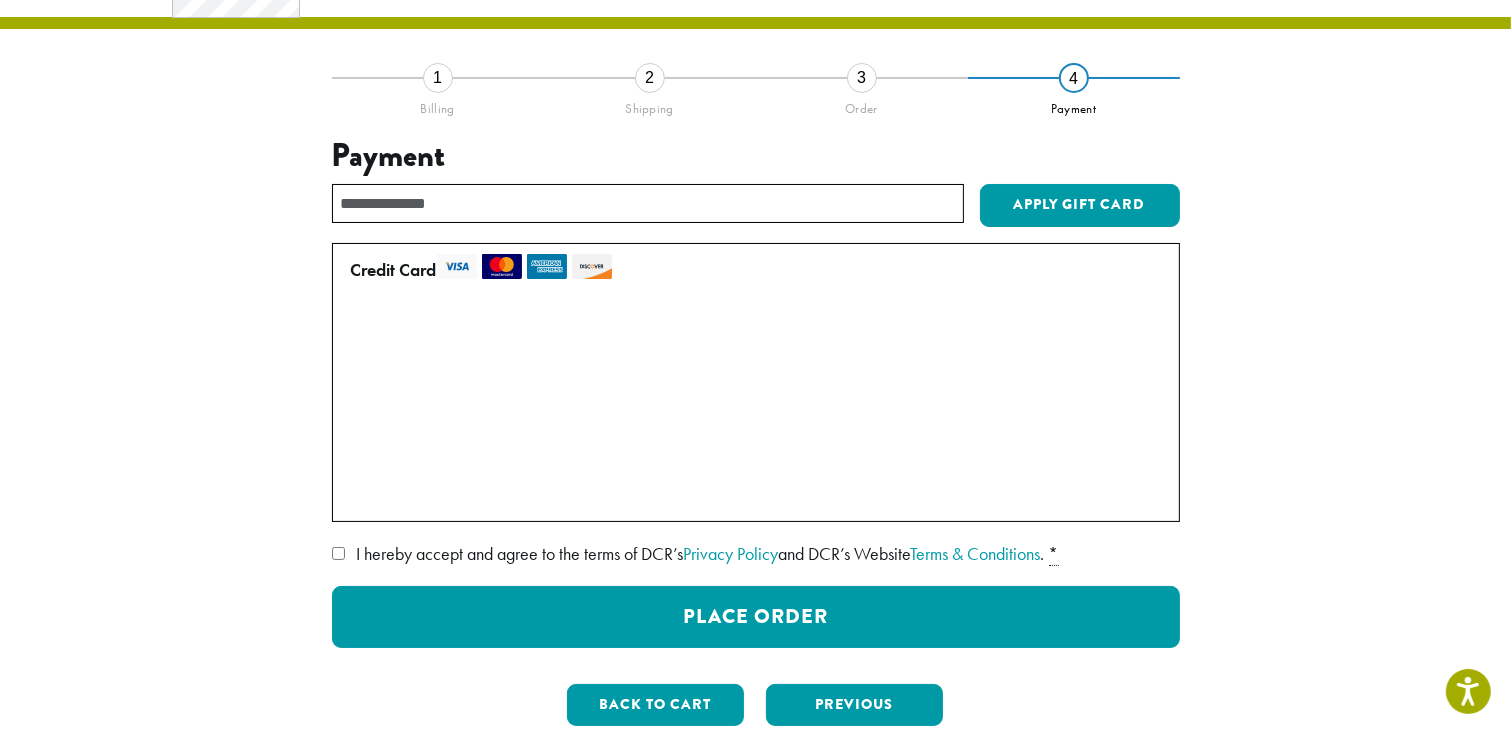 click on "• • • [CARD] (expires [DATE])" at bounding box center (752, 453) 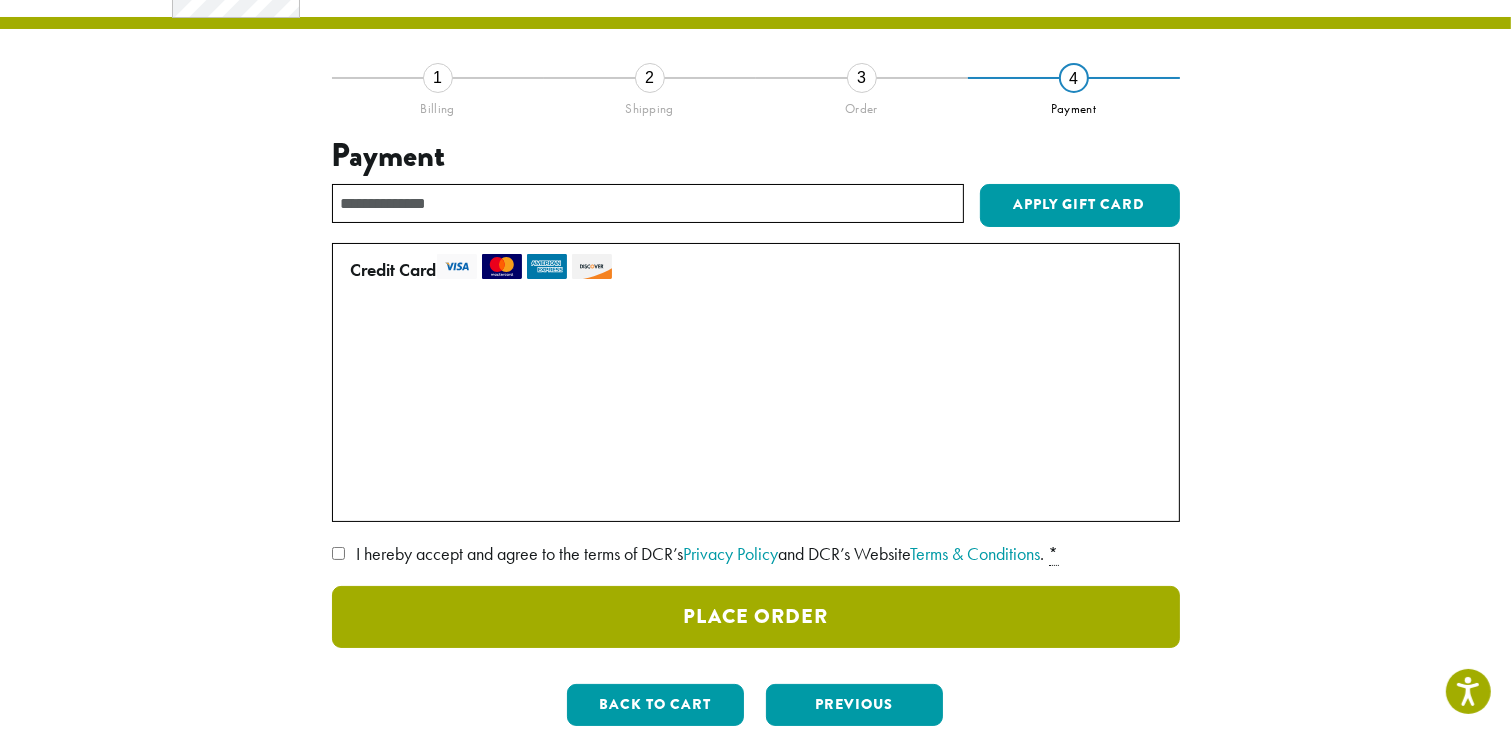 click on "Place Order" at bounding box center (756, 617) 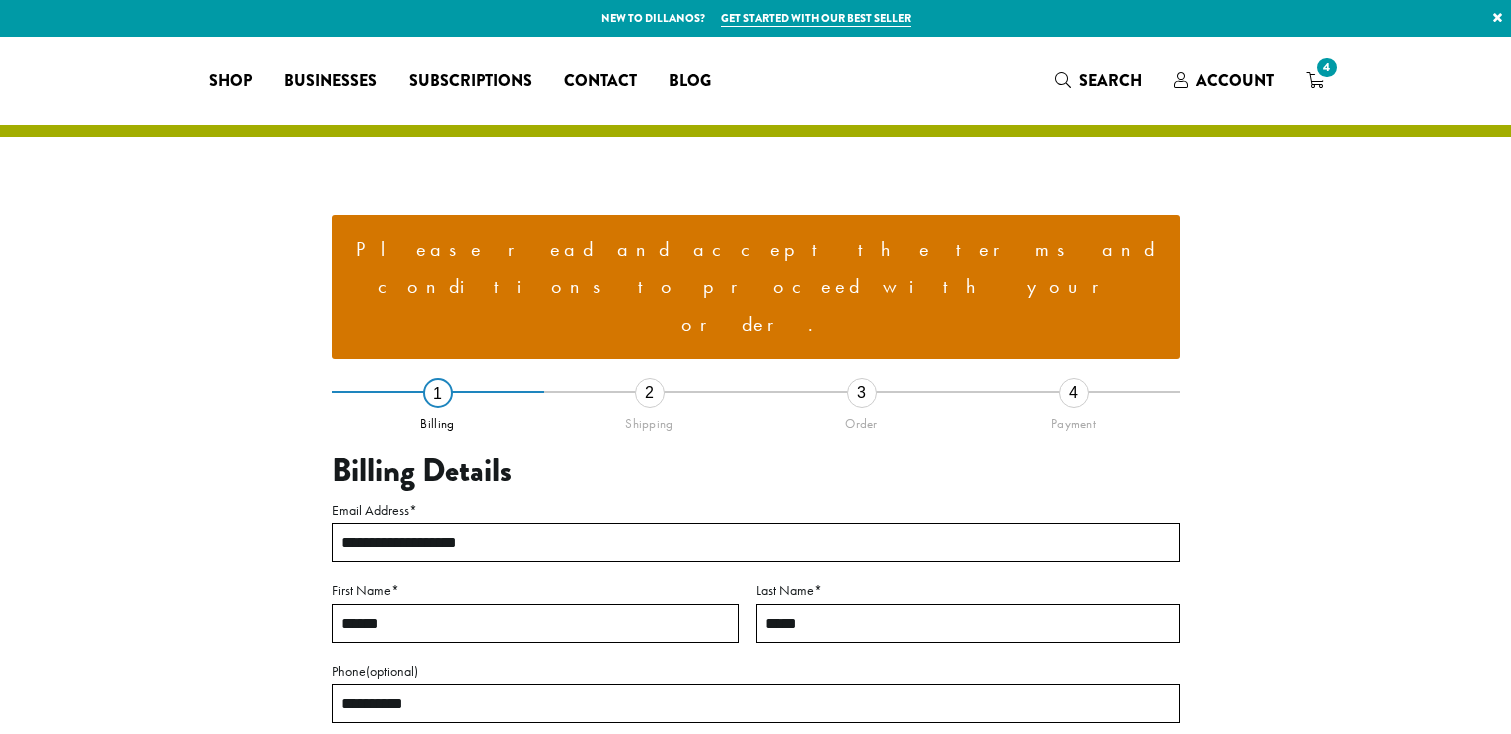 select on "**" 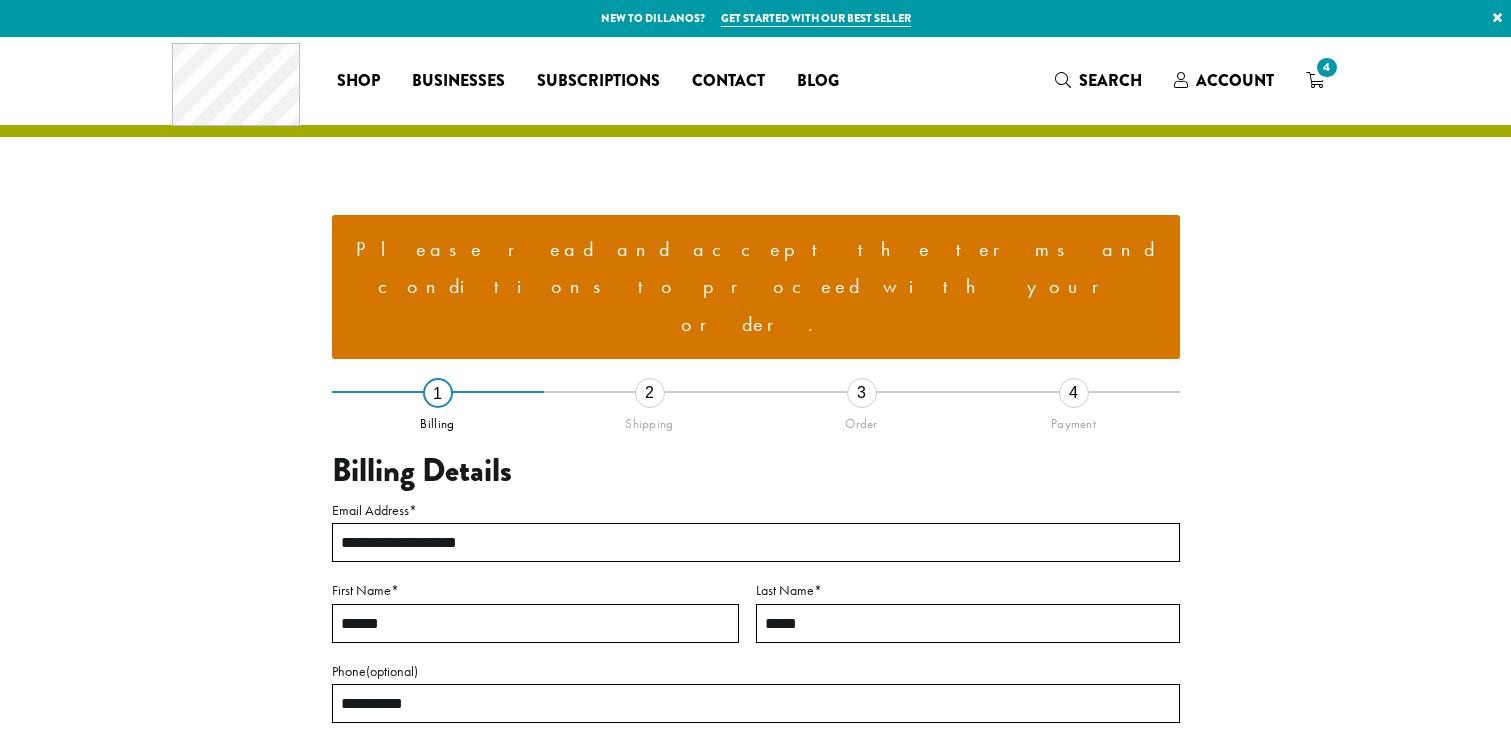scroll, scrollTop: 0, scrollLeft: 0, axis: both 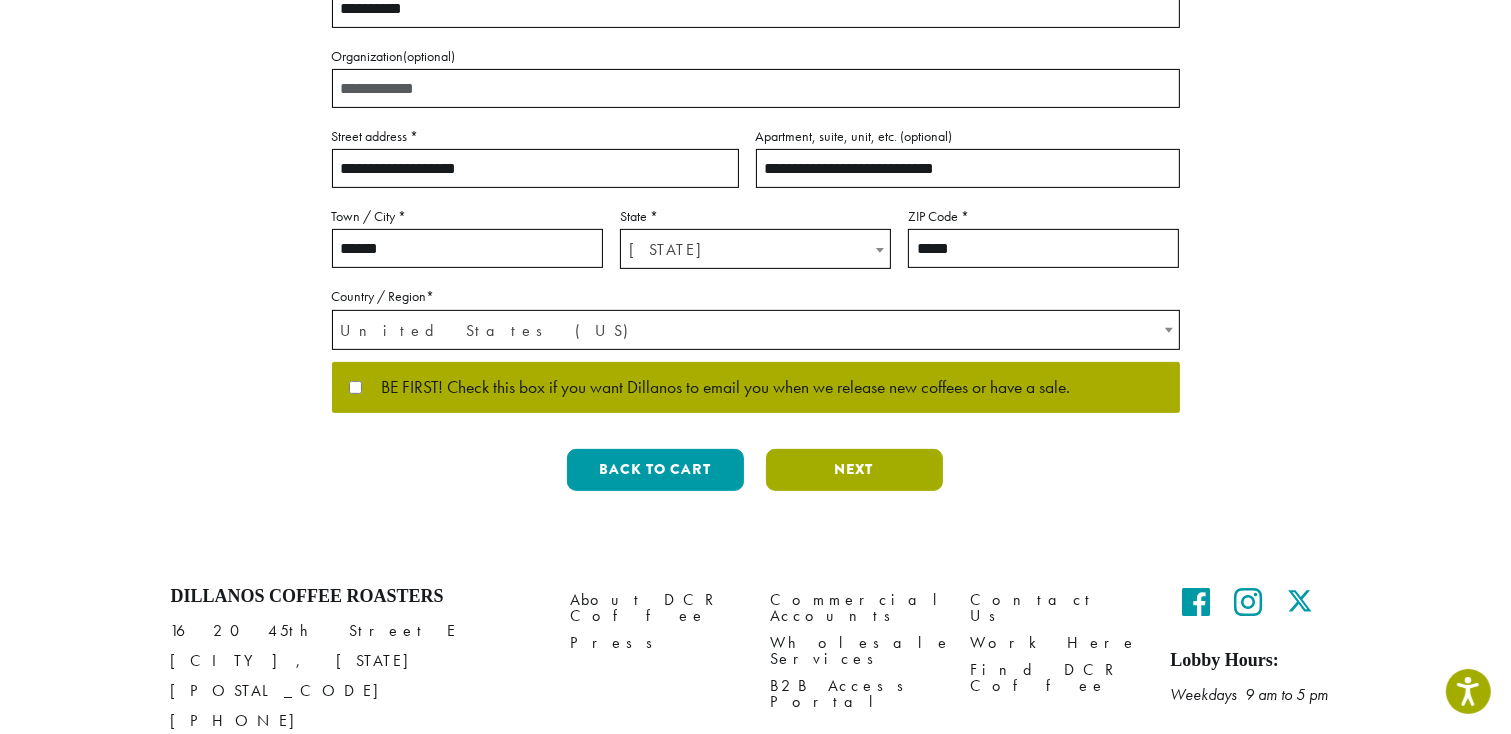 click on "Next" at bounding box center (854, 470) 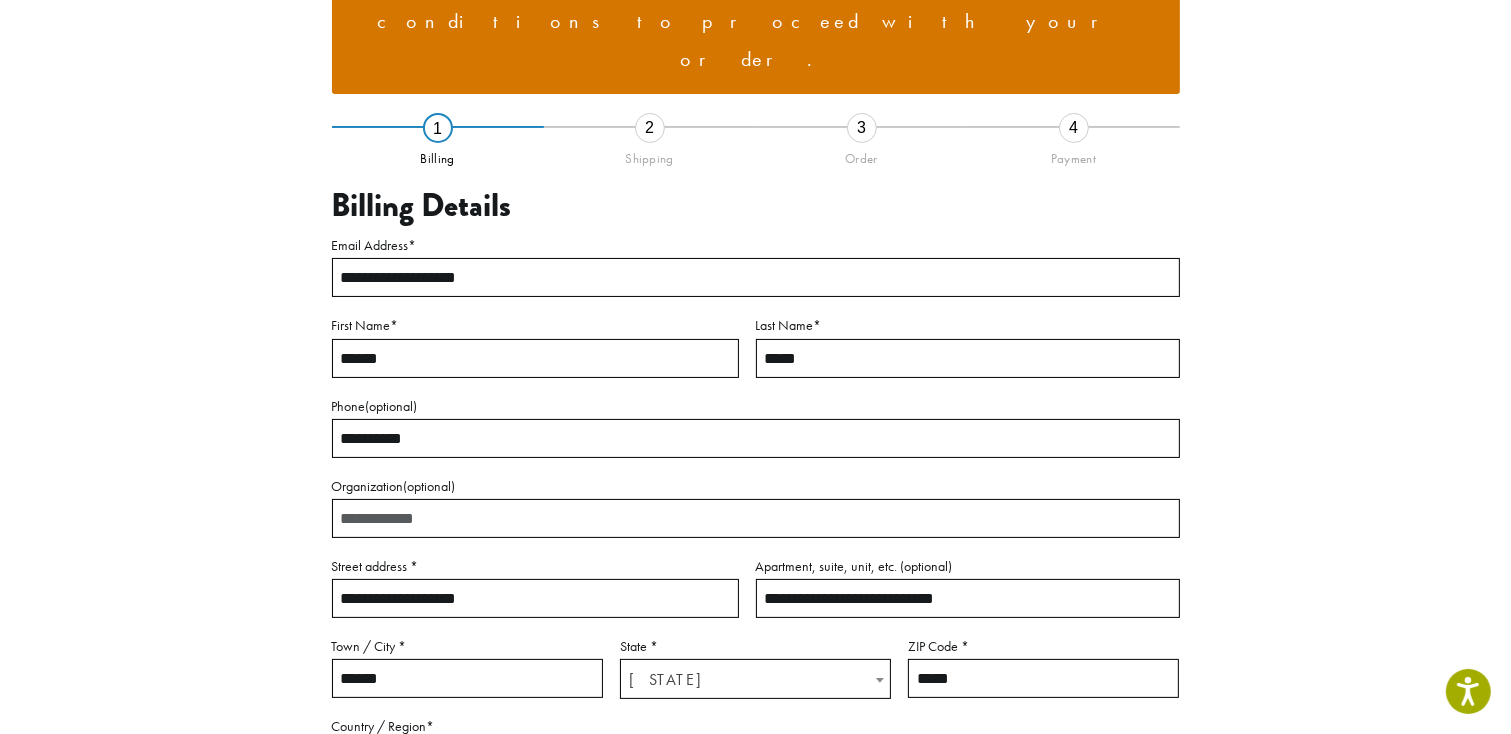scroll, scrollTop: 240, scrollLeft: 0, axis: vertical 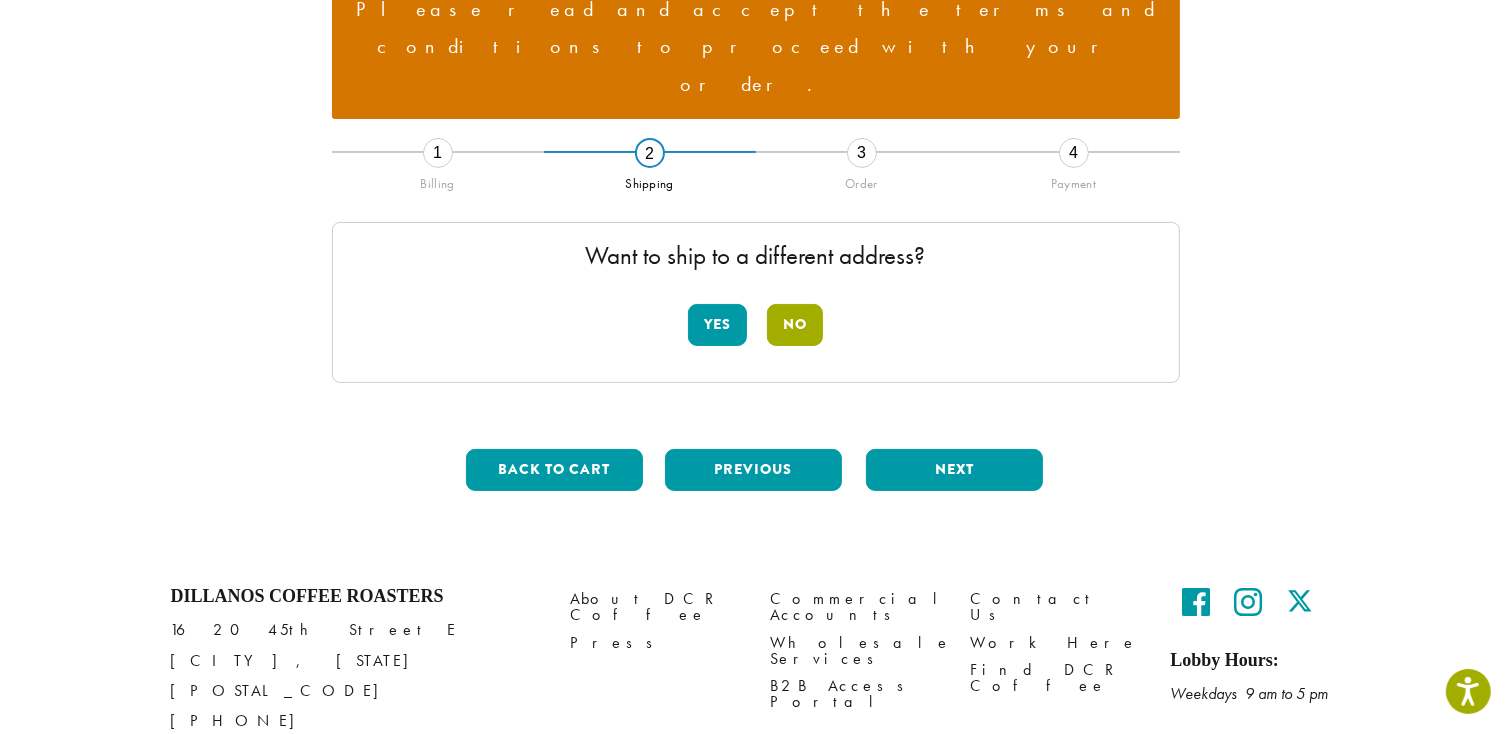 click on "No" at bounding box center (795, 325) 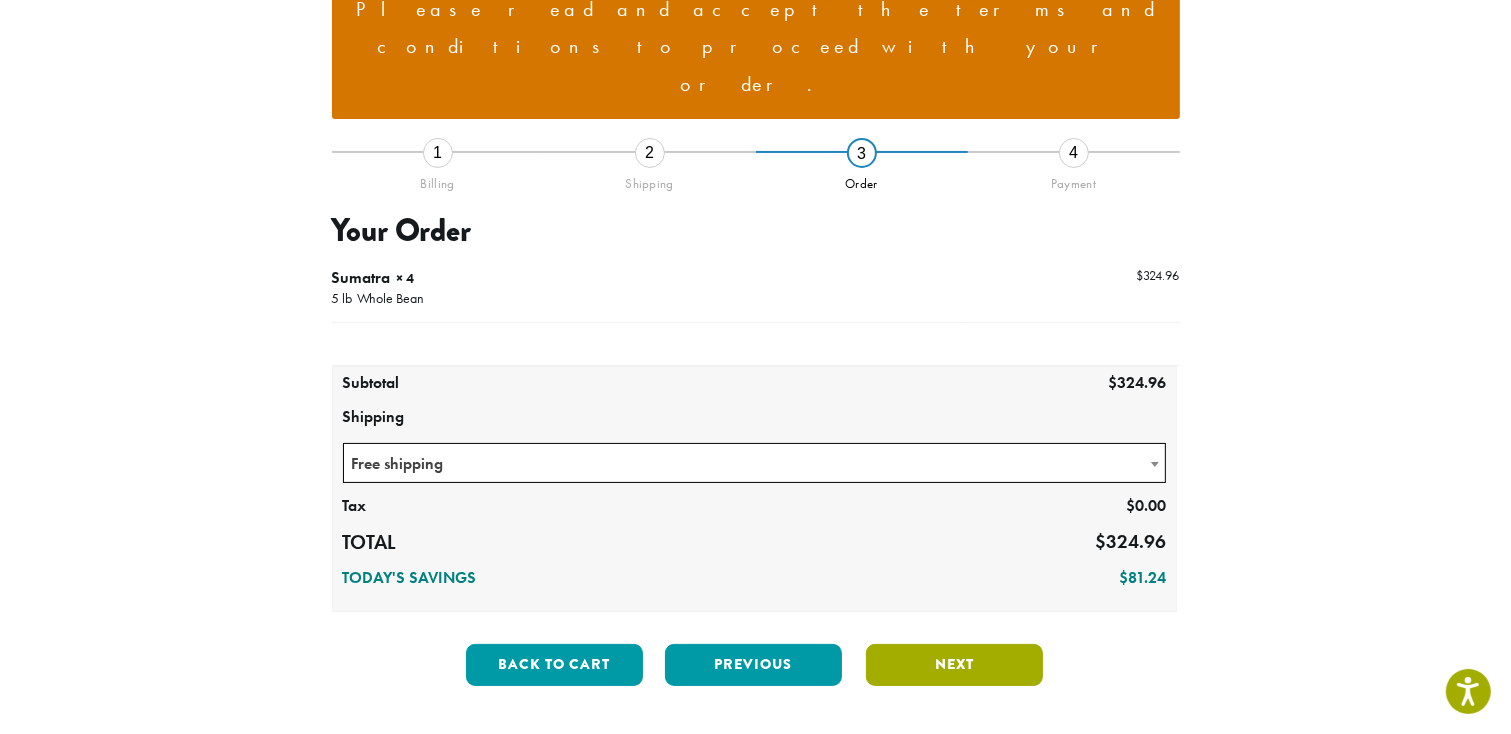 click on "Next" at bounding box center (954, 665) 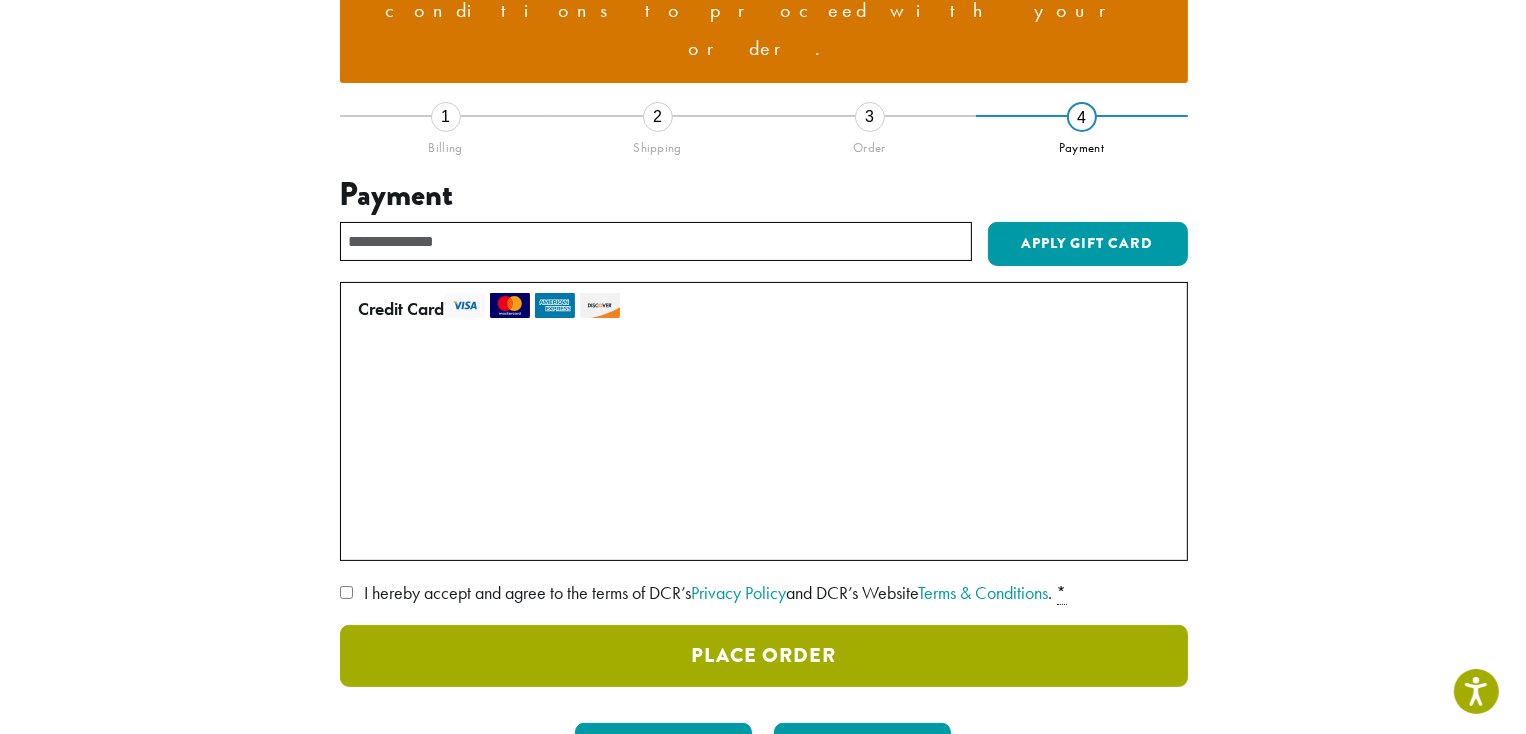 scroll, scrollTop: 340, scrollLeft: 0, axis: vertical 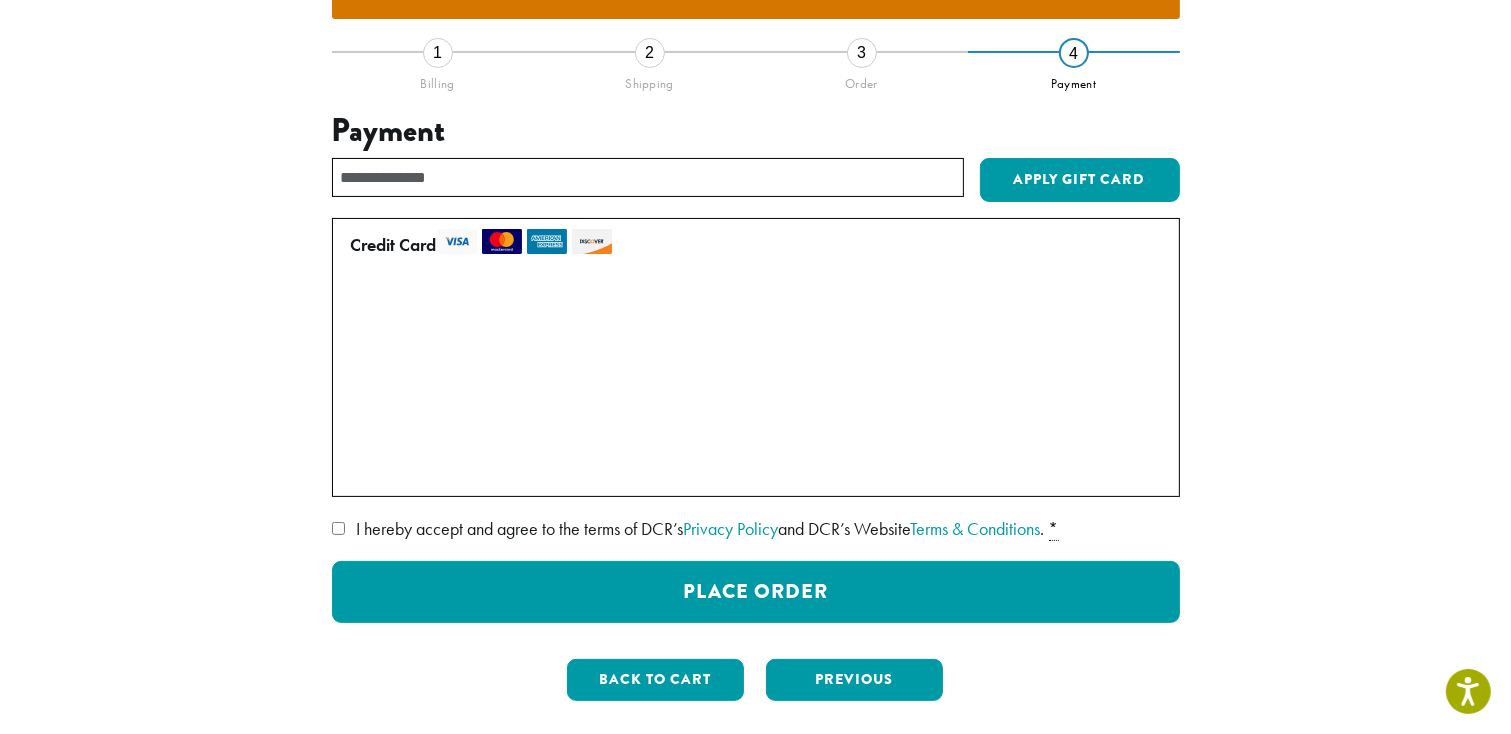 click on "Manage Payment Methods • • • 4005 (expires 12/24) • • • 6000 (expires 03/27) • • • 7008 (expires 09/27) • • • 1007 (expires 12/29) Use a new card" at bounding box center [756, 387] 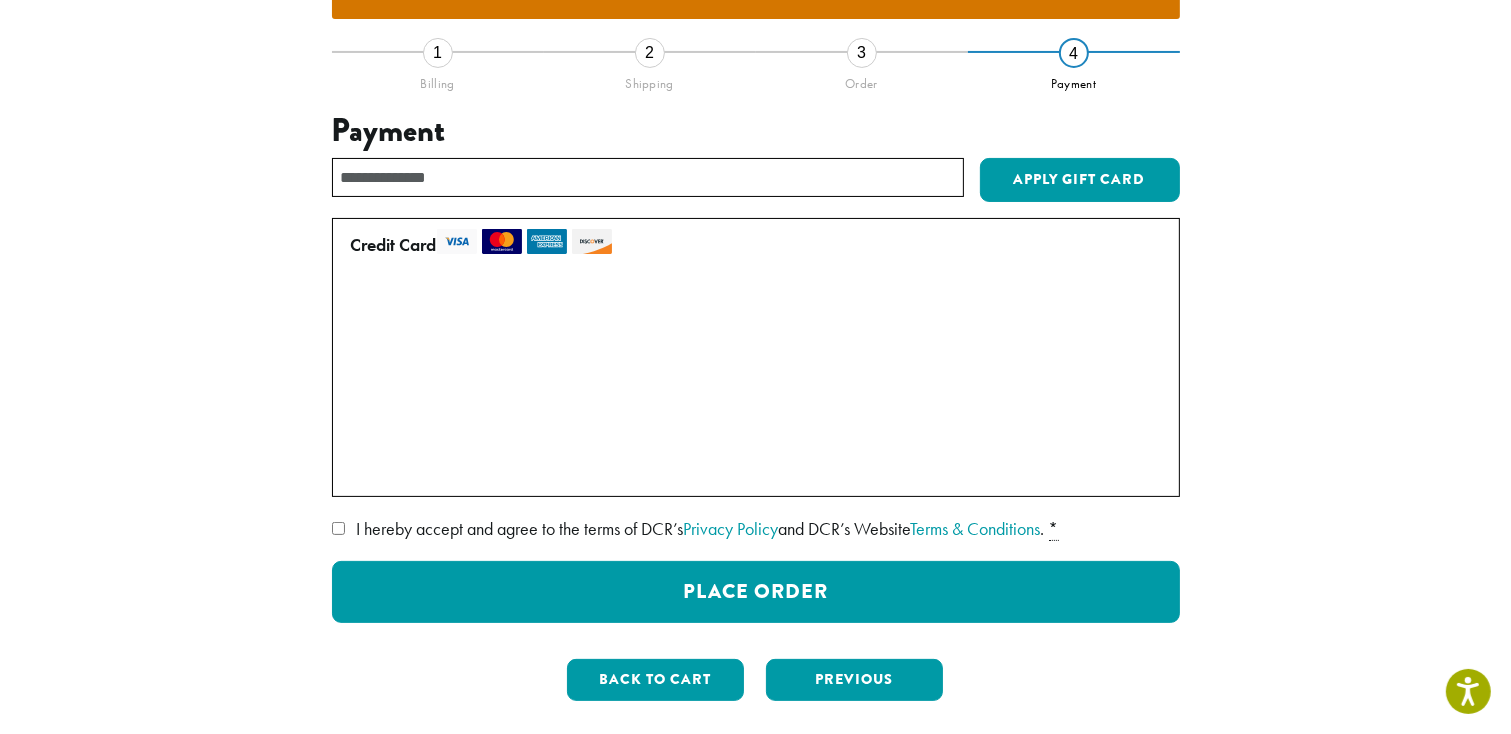 click on "• • • 1007 (expires 12/29)" at bounding box center [752, 428] 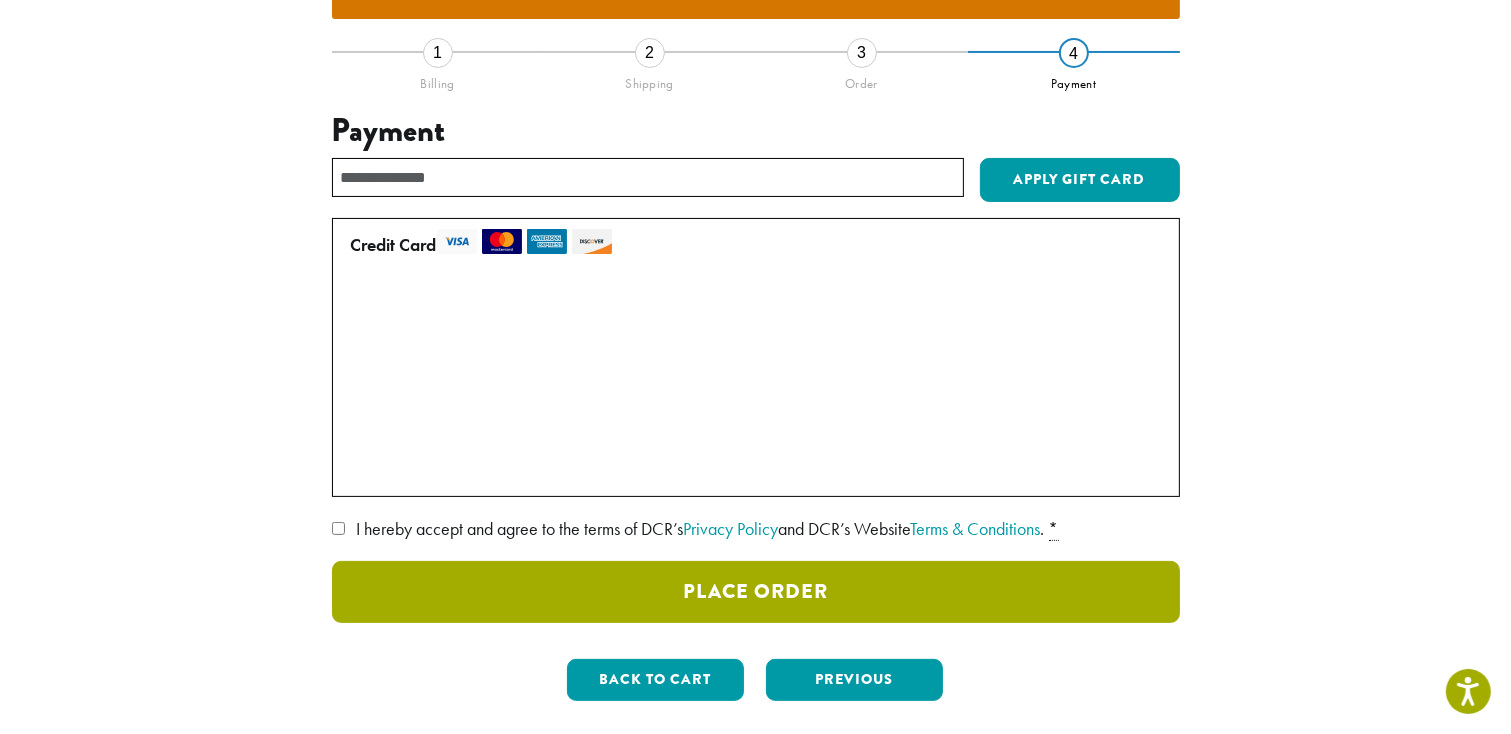 click on "Place Order" at bounding box center (756, 592) 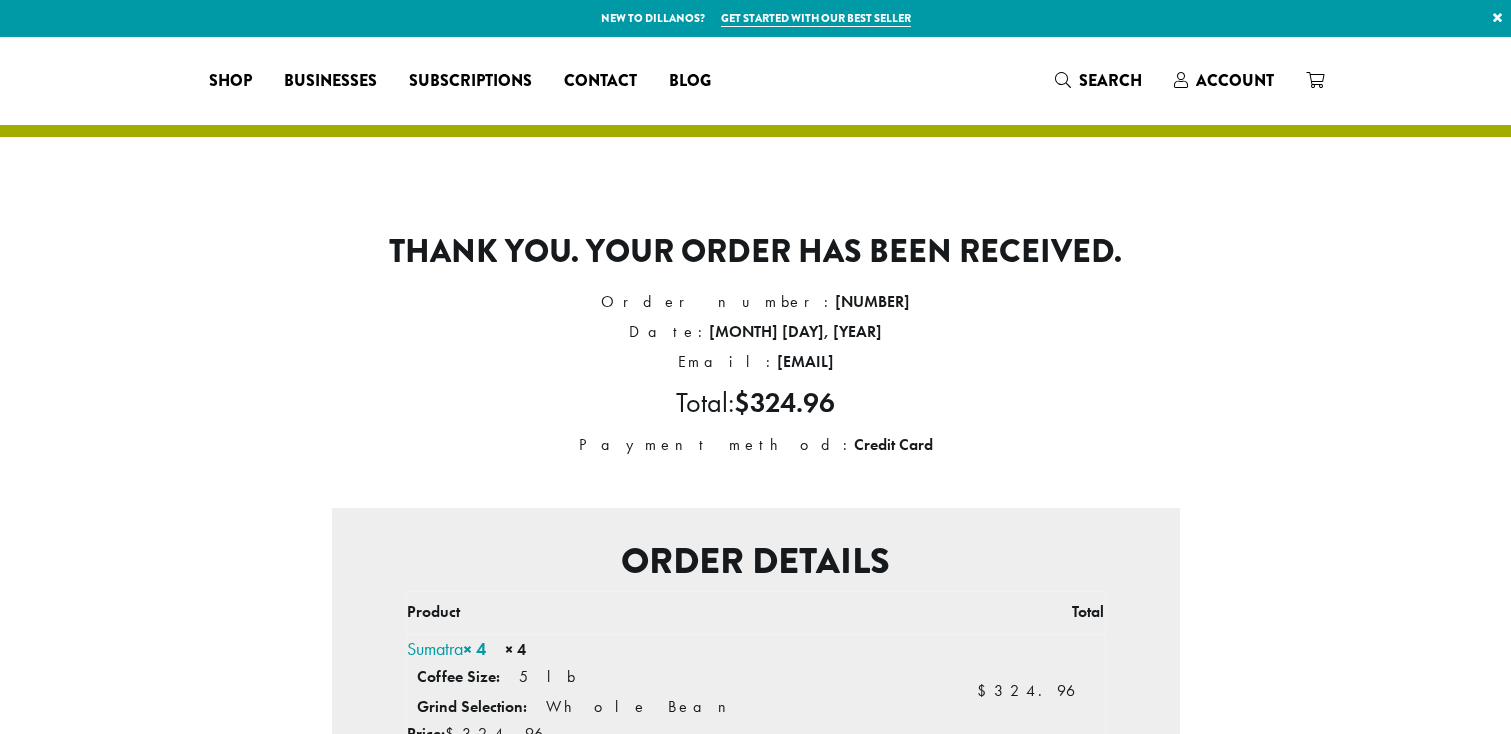scroll, scrollTop: 0, scrollLeft: 0, axis: both 